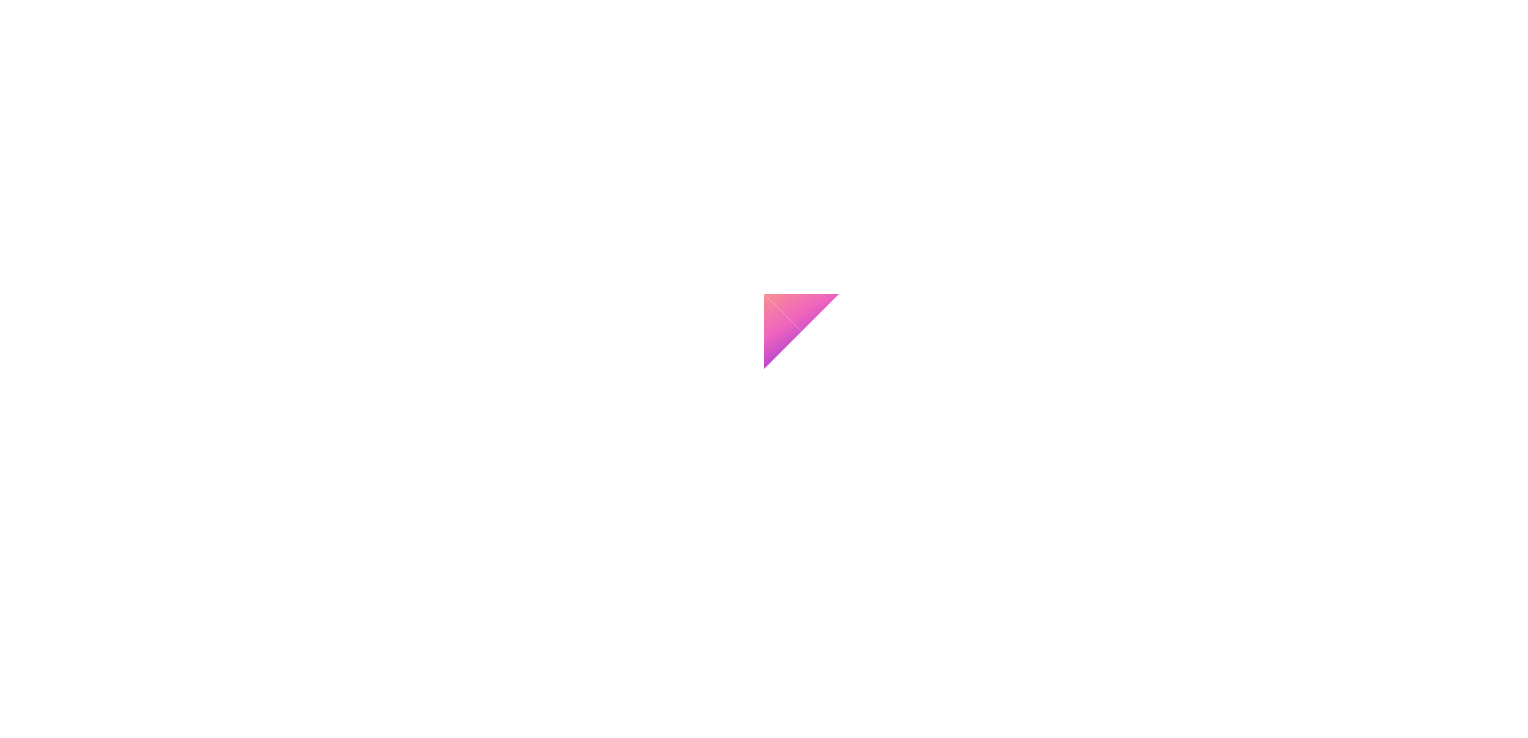 scroll, scrollTop: 0, scrollLeft: 0, axis: both 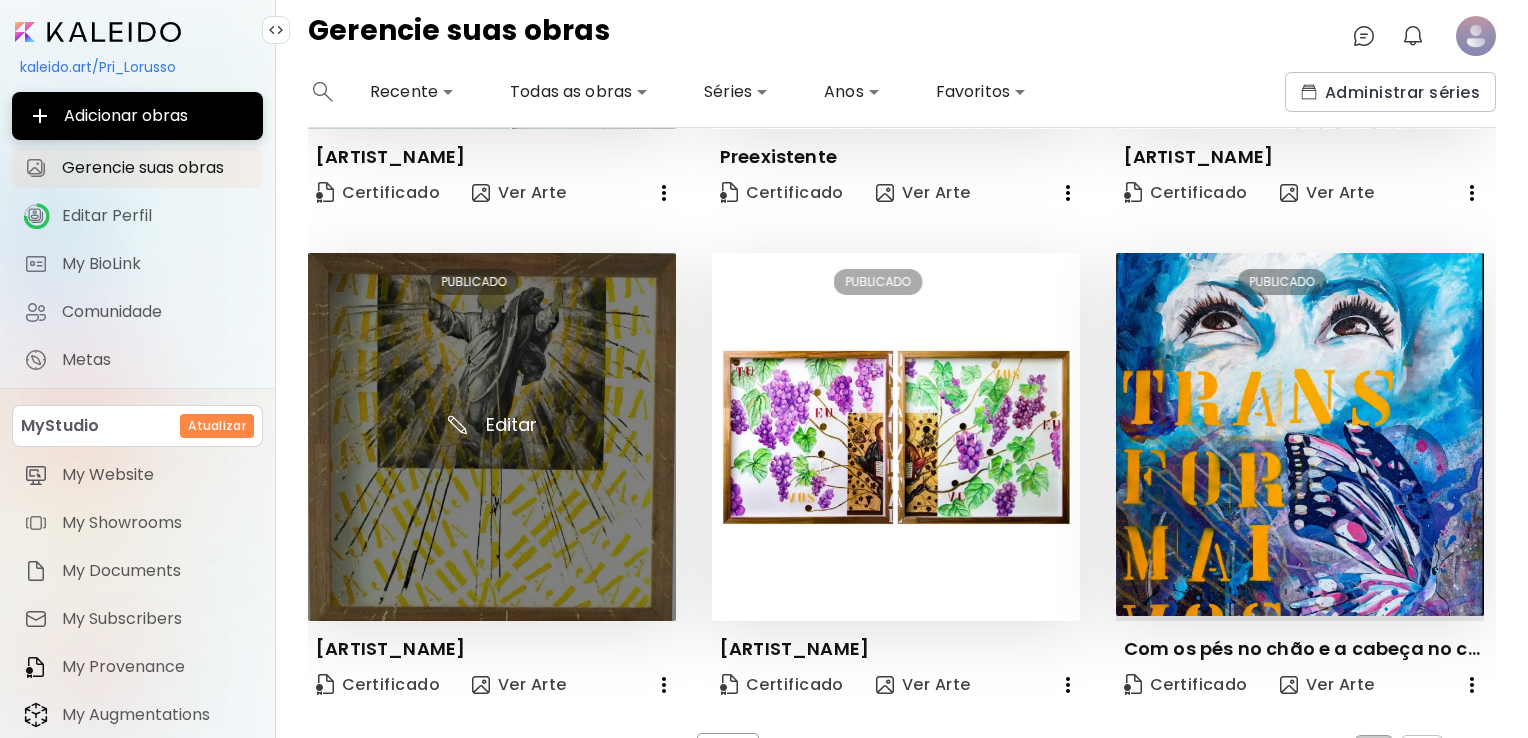 click at bounding box center (492, 437) 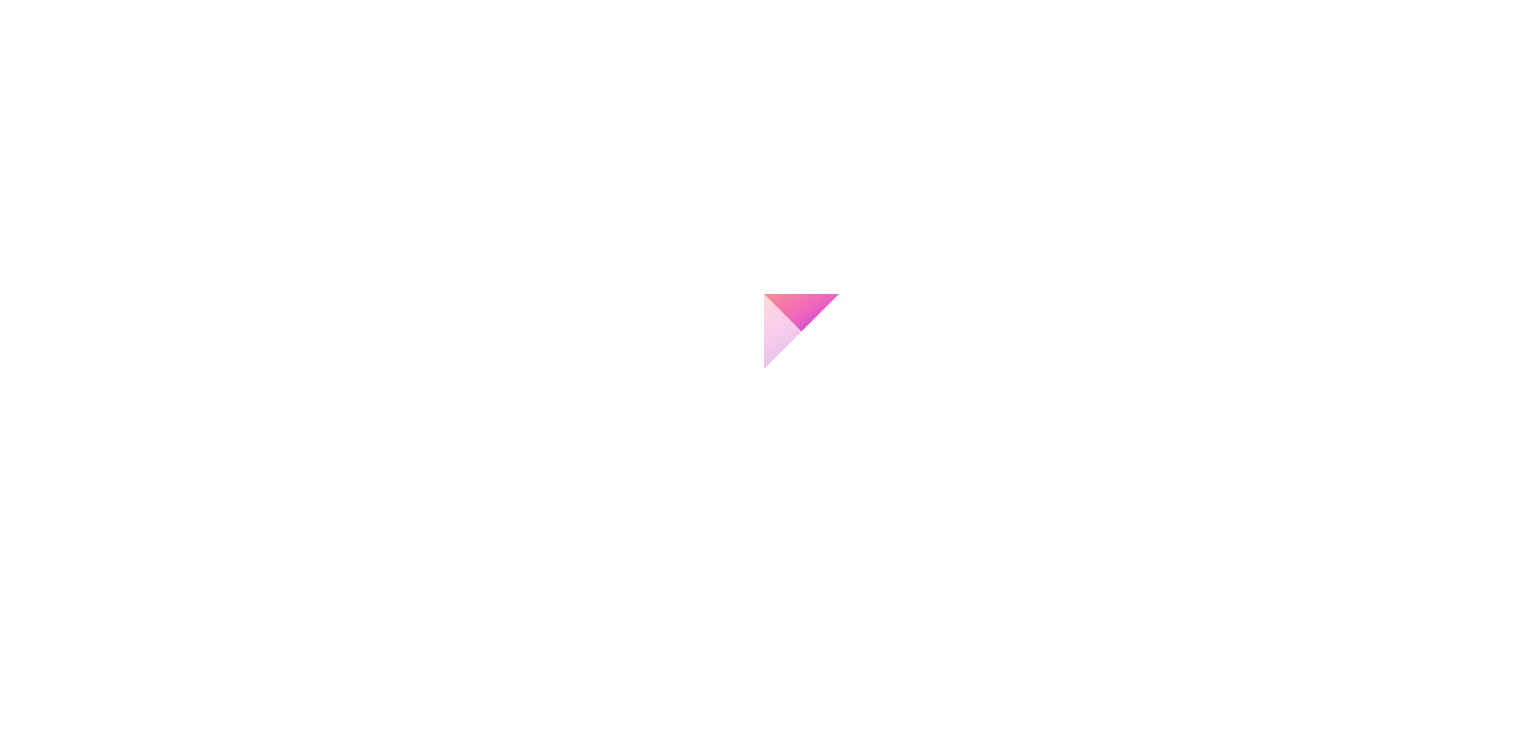 scroll, scrollTop: 0, scrollLeft: 0, axis: both 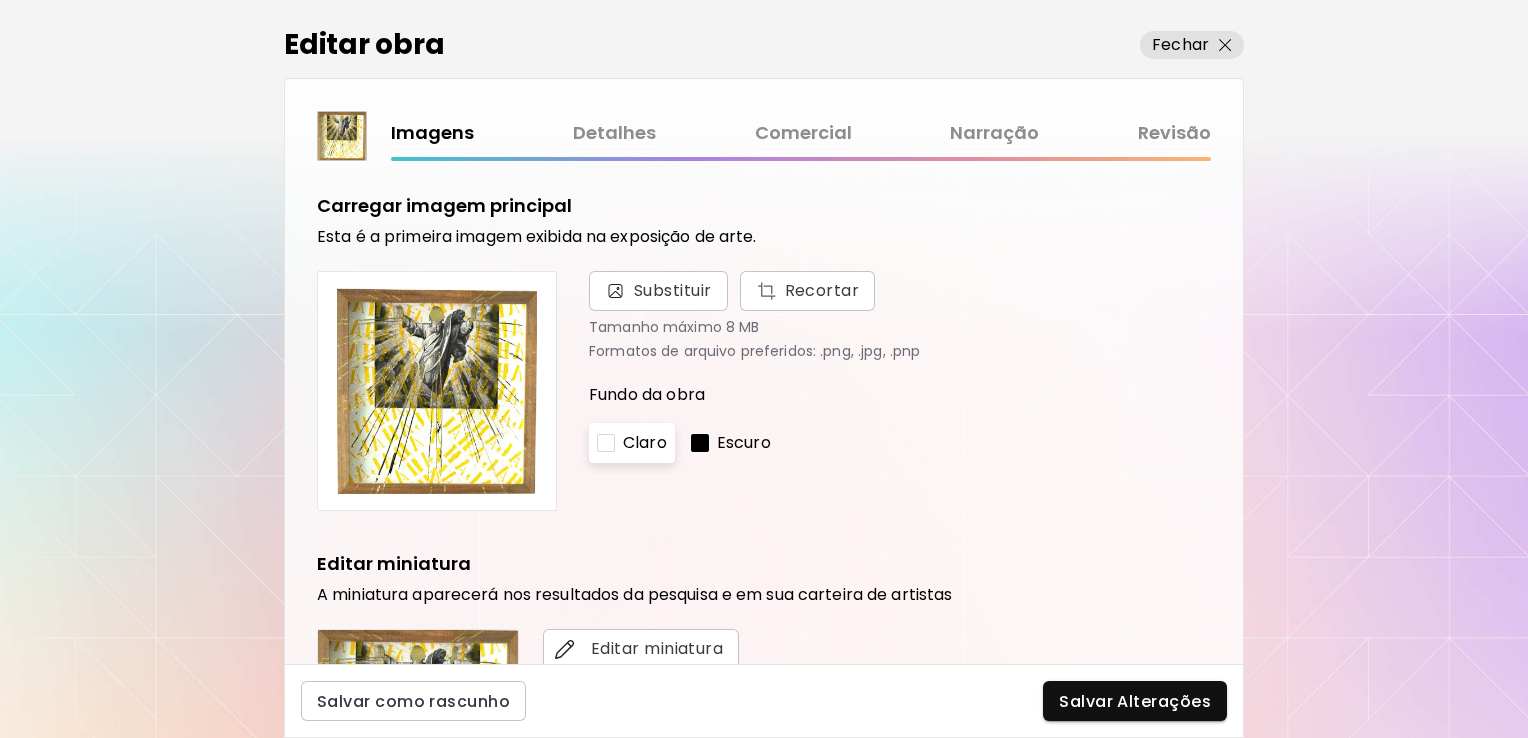 click on "Narração" at bounding box center [994, 133] 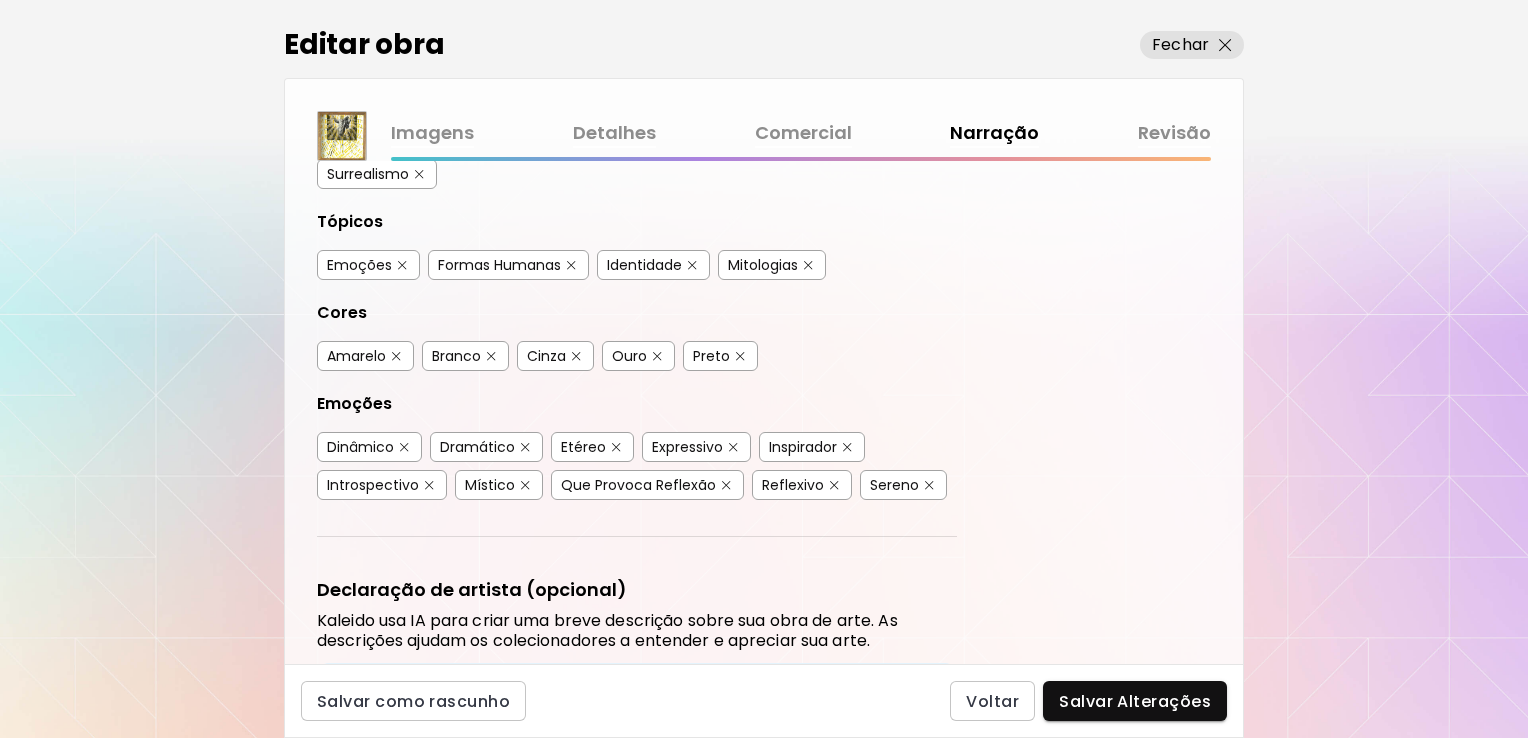 scroll, scrollTop: 593, scrollLeft: 0, axis: vertical 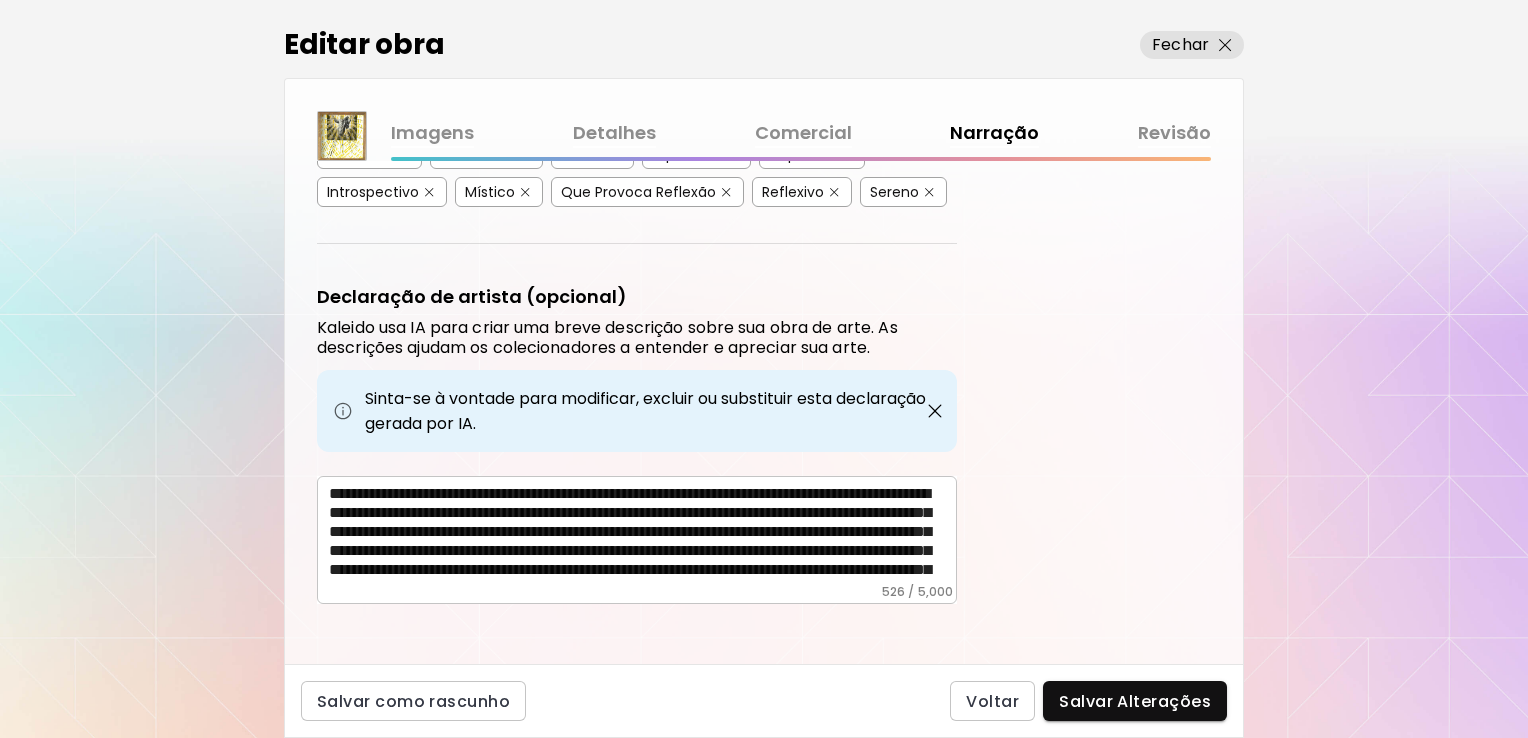 drag, startPoint x: 321, startPoint y: 481, endPoint x: 782, endPoint y: 547, distance: 465.70056 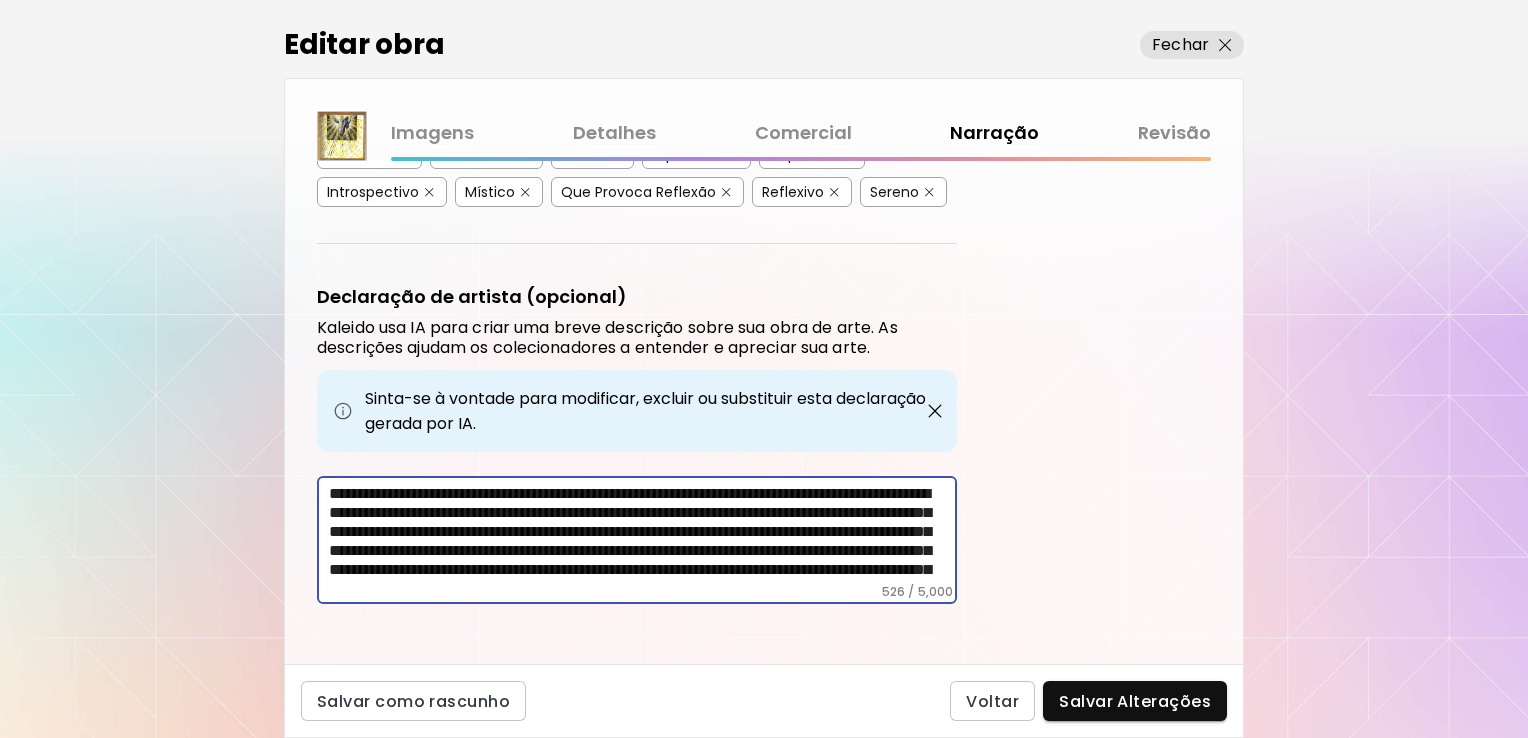 click on "**********" at bounding box center [643, 534] 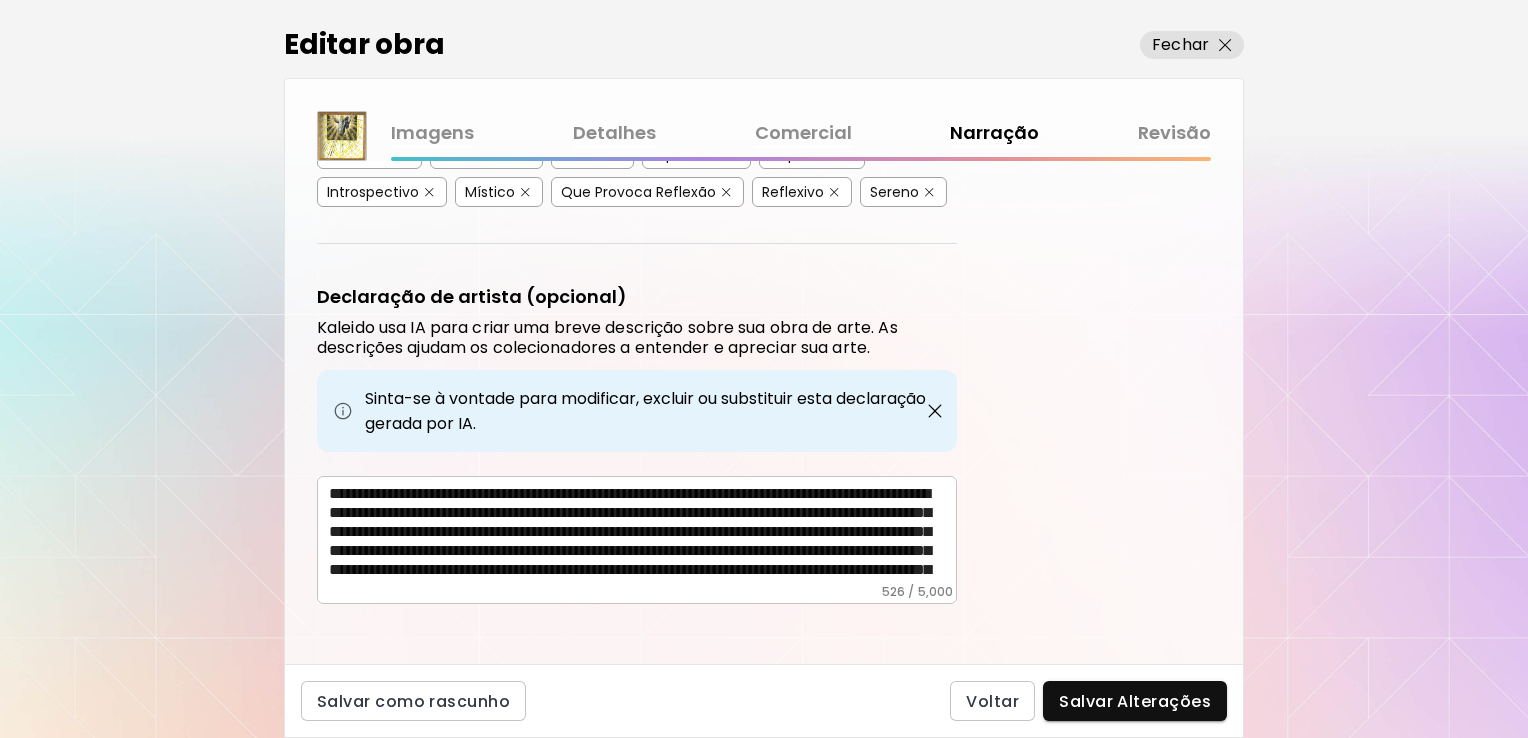 drag, startPoint x: 324, startPoint y: 482, endPoint x: 476, endPoint y: 508, distance: 154.20766 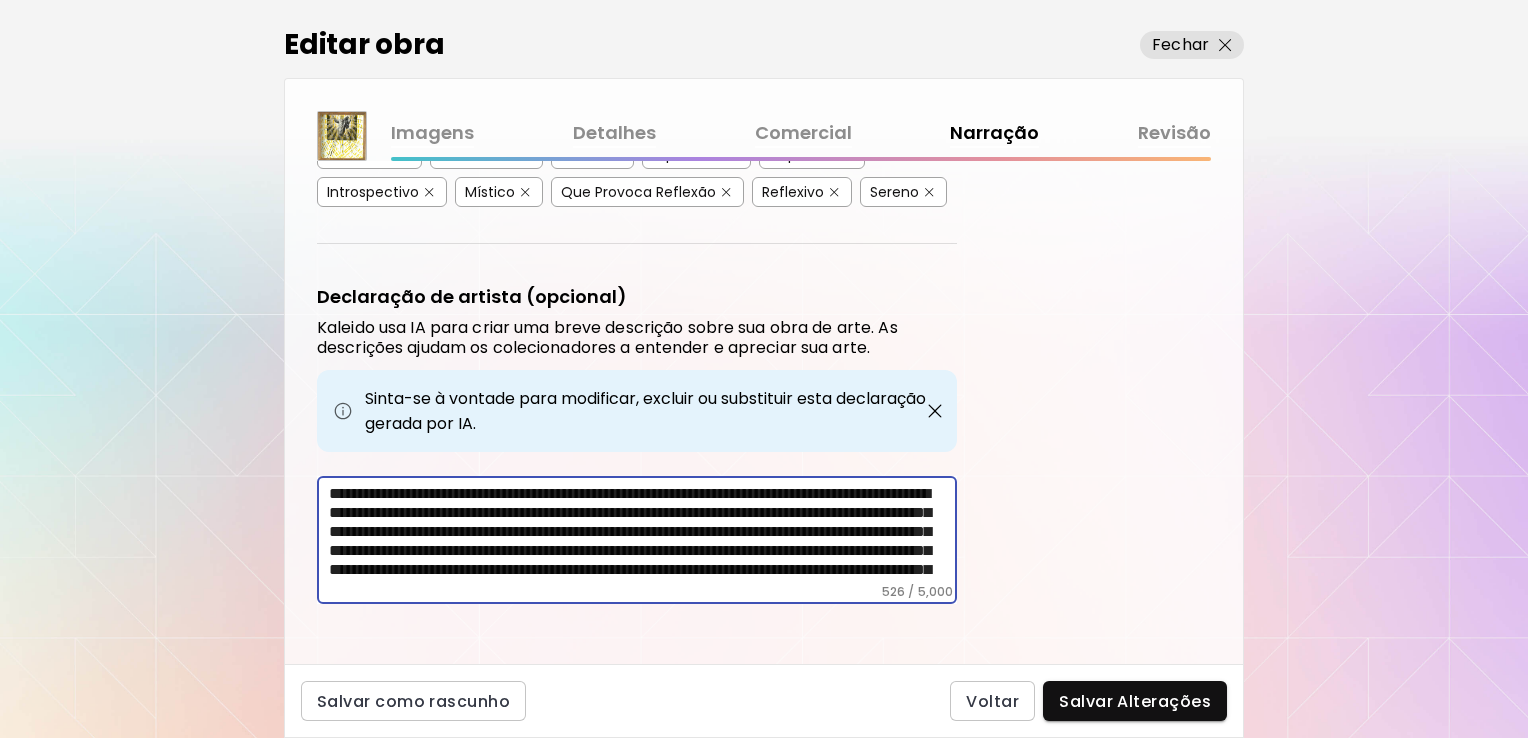 click on "**********" at bounding box center [643, 534] 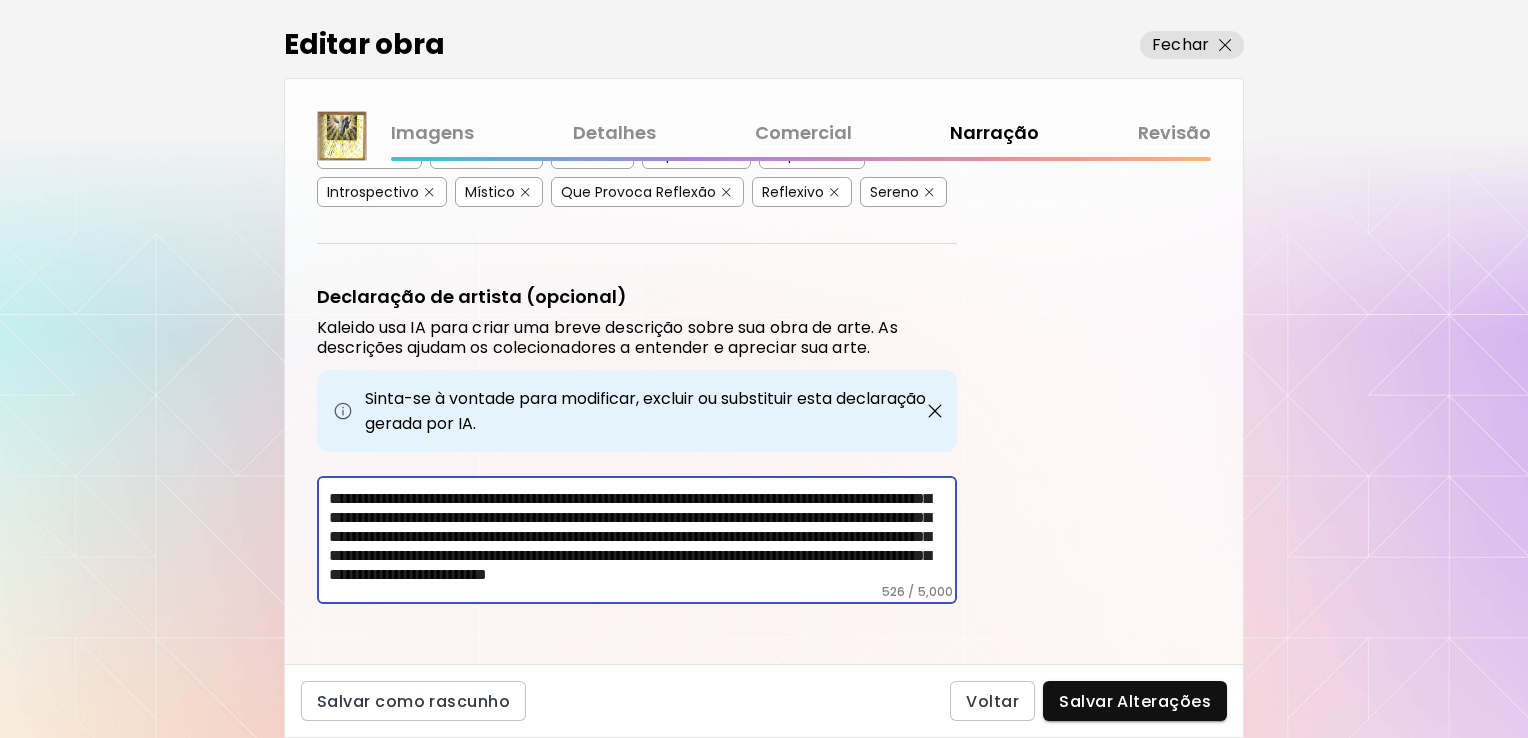 scroll, scrollTop: 0, scrollLeft: 0, axis: both 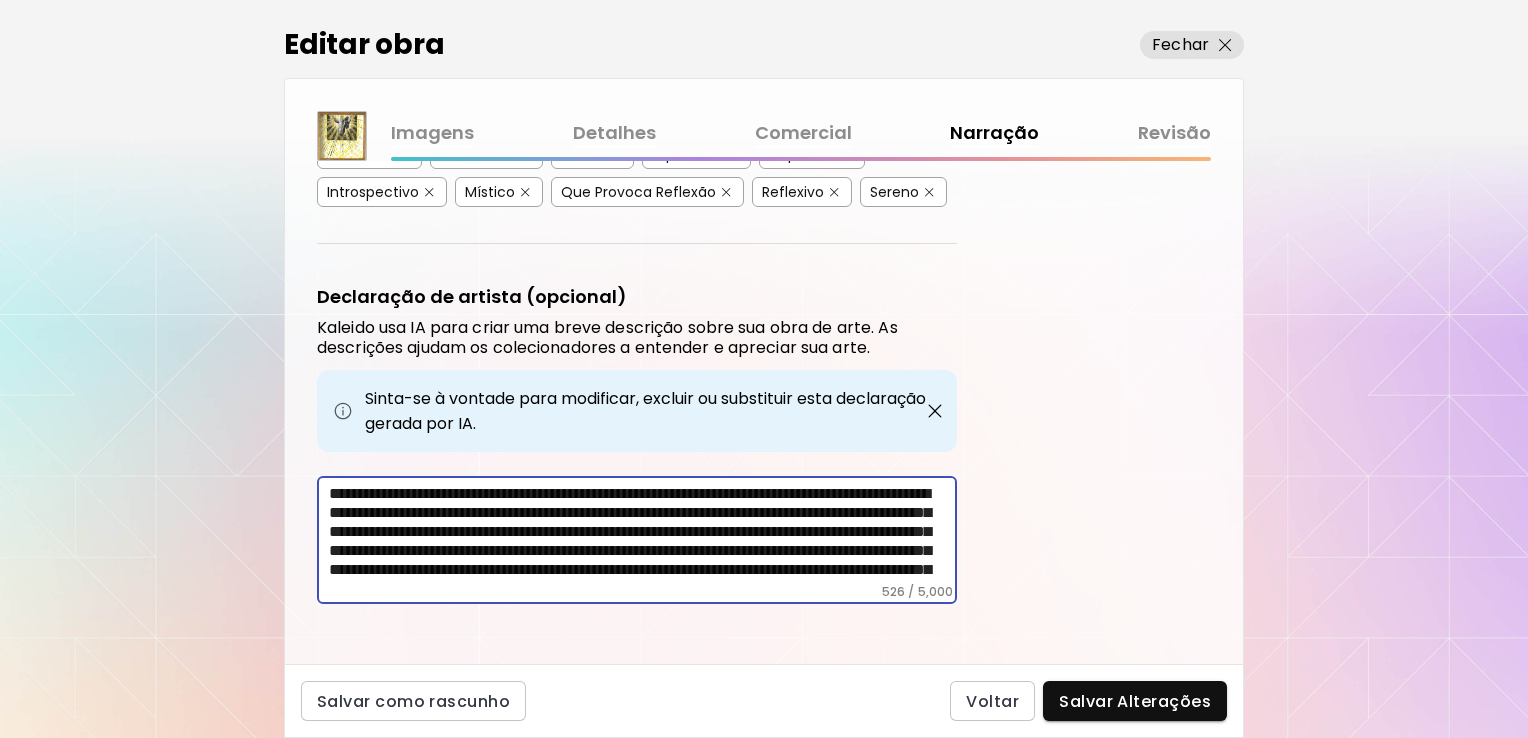 paste on "**********" 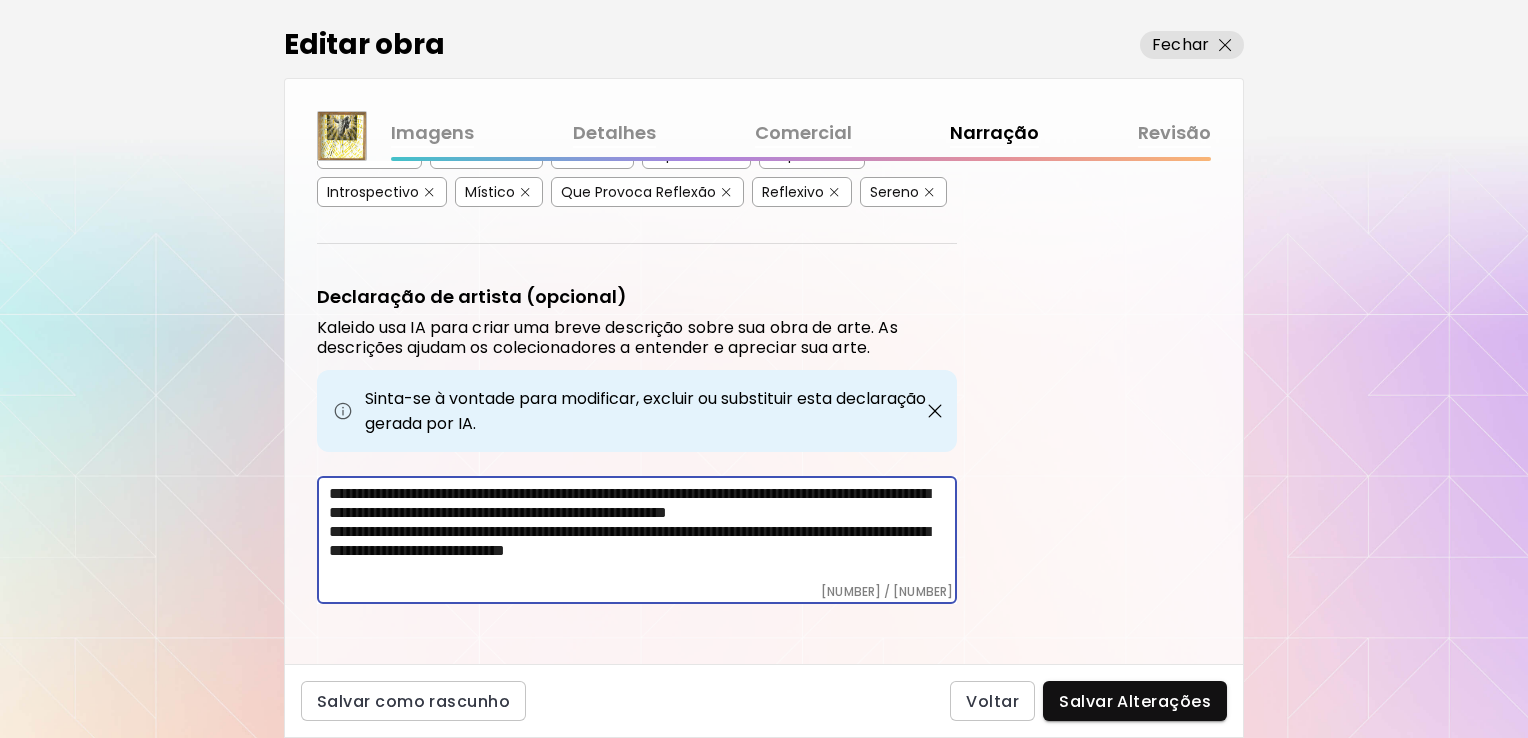scroll, scrollTop: 260, scrollLeft: 0, axis: vertical 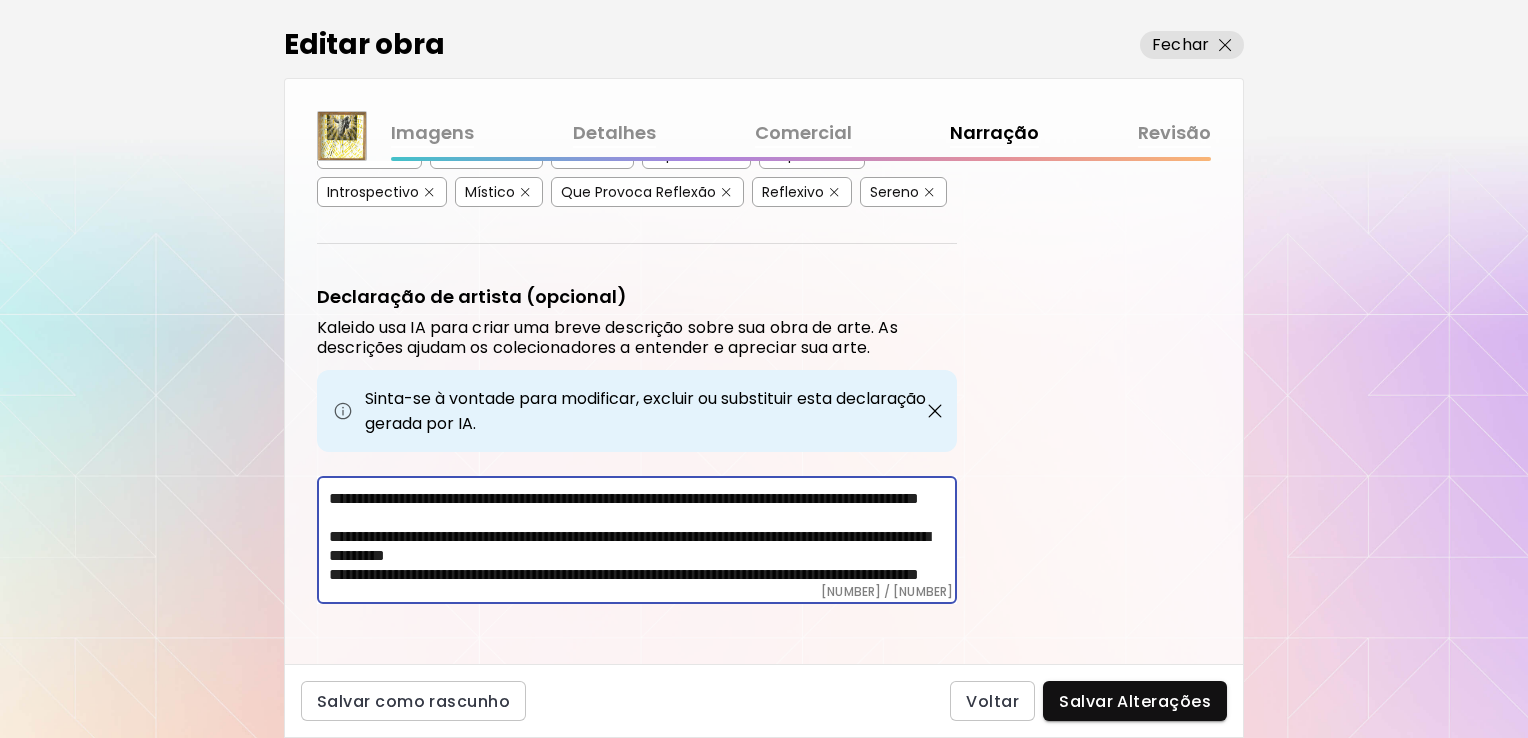 click on "**********" at bounding box center (643, 534) 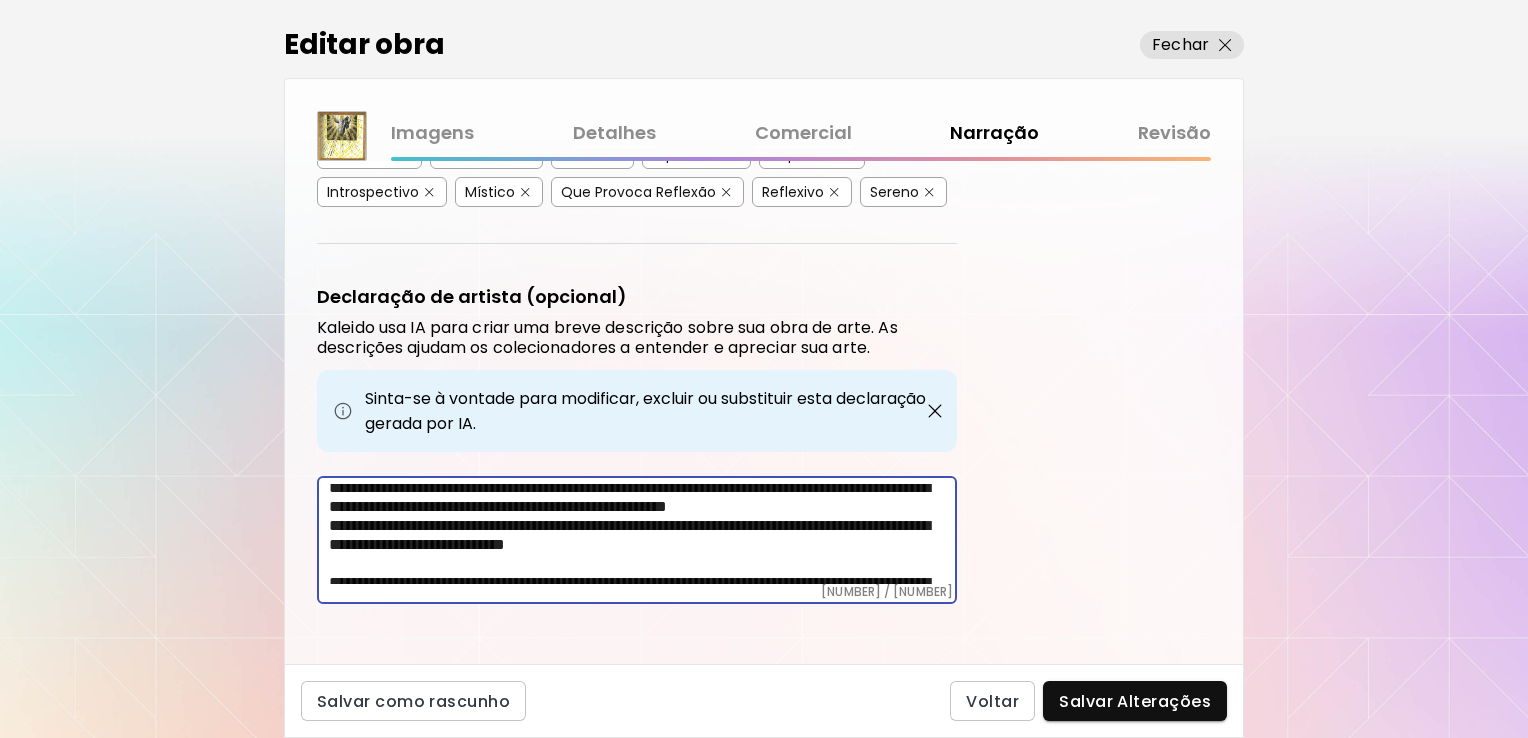 scroll, scrollTop: 0, scrollLeft: 0, axis: both 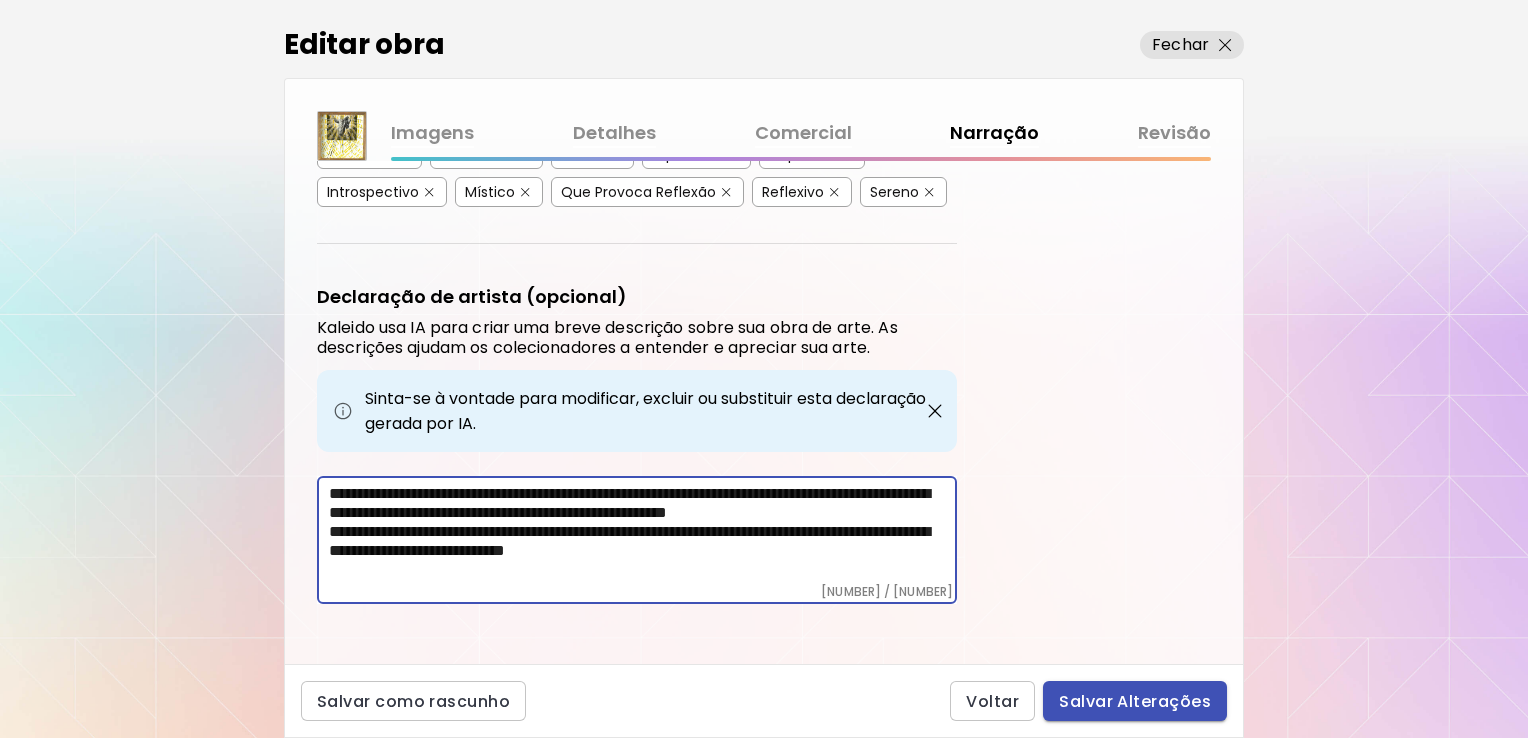 type on "**********" 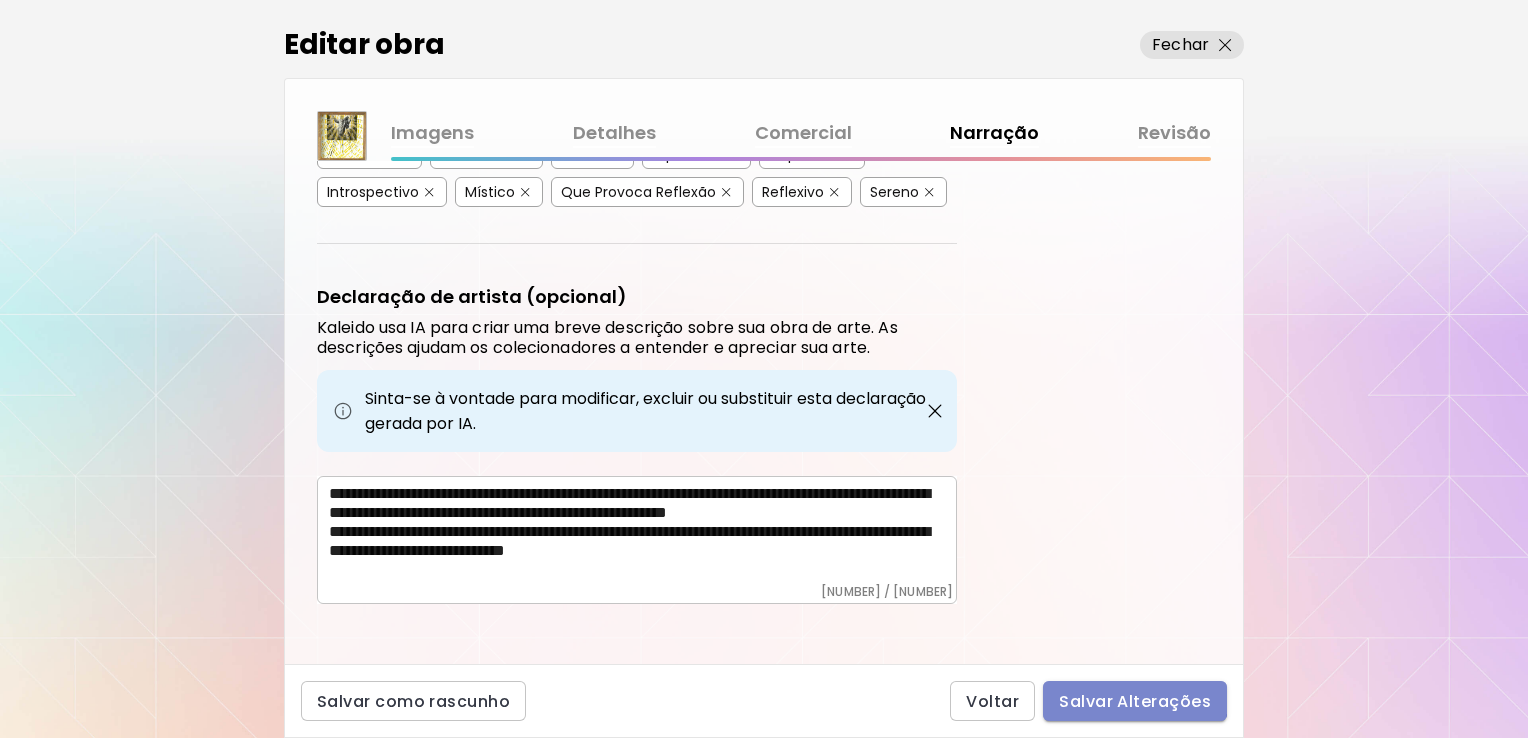 click on "Salvar Alterações" at bounding box center (1135, 701) 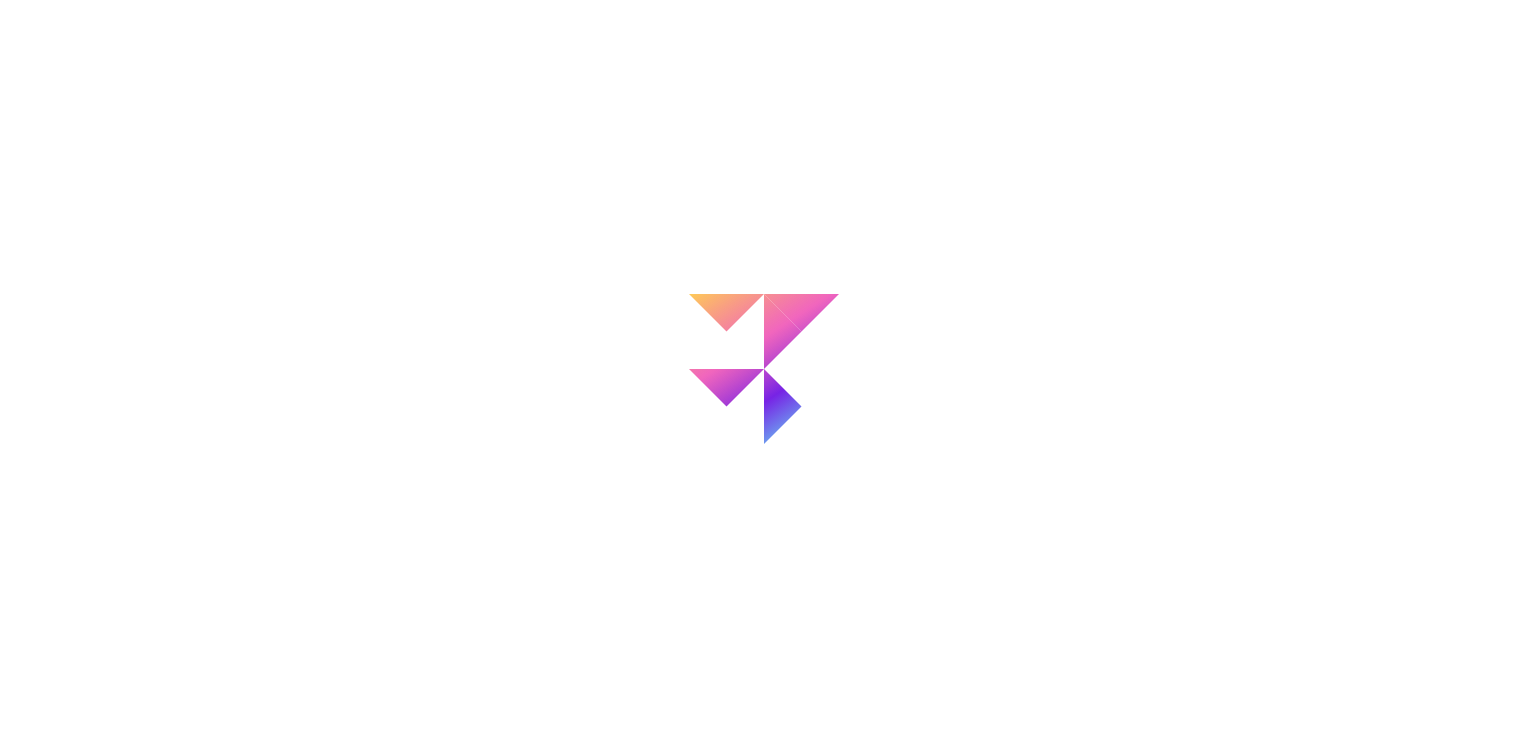 scroll, scrollTop: 0, scrollLeft: 0, axis: both 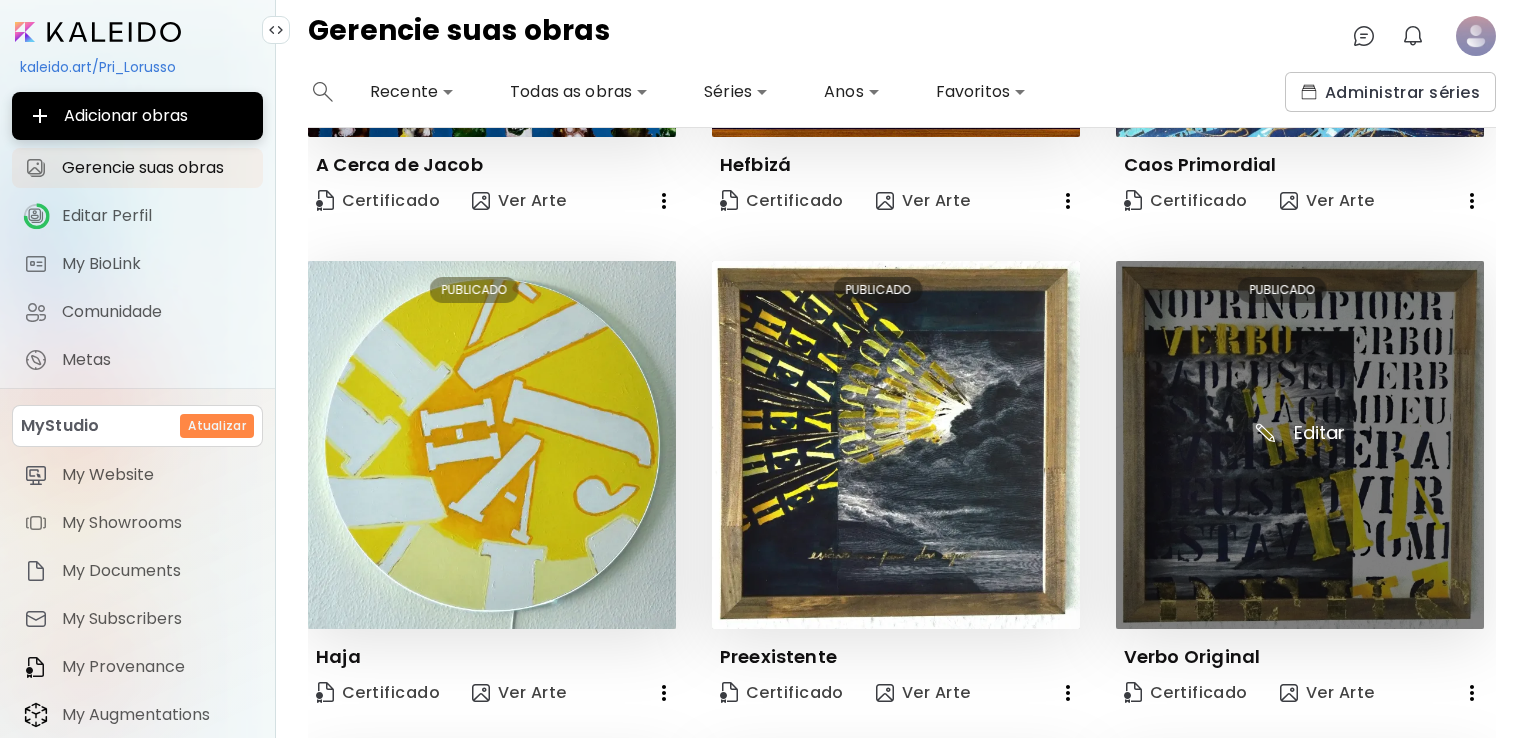 click at bounding box center (1300, 445) 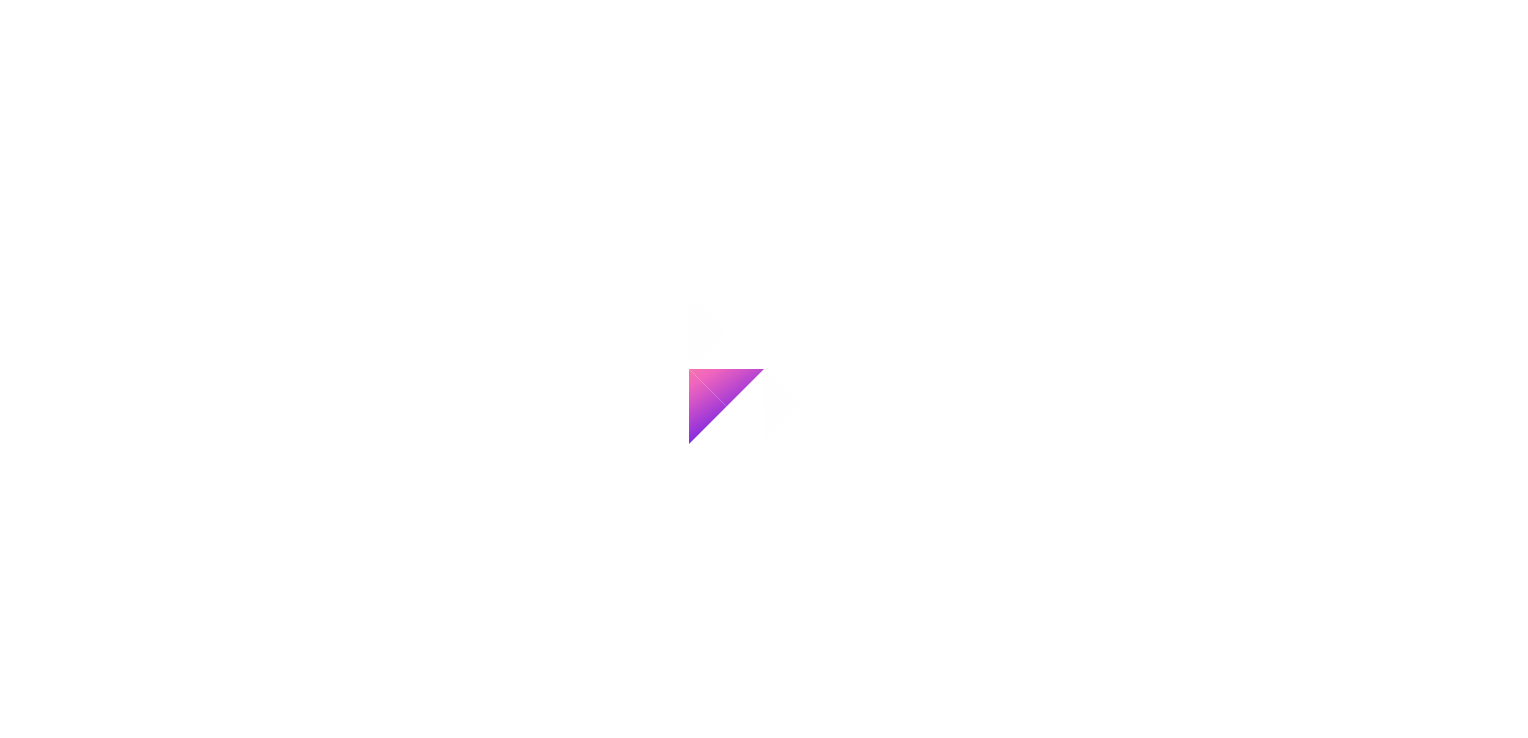 scroll, scrollTop: 0, scrollLeft: 0, axis: both 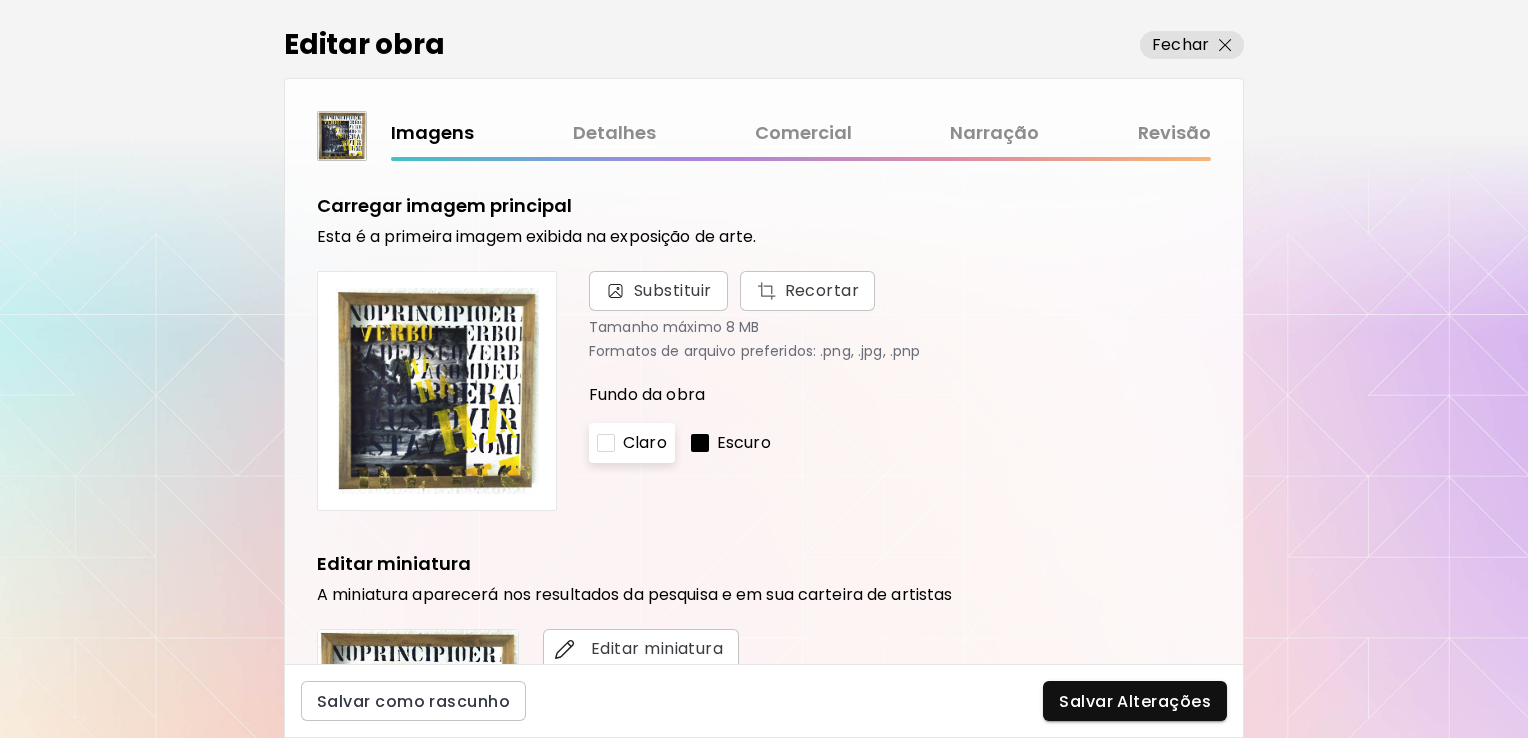 click on "Narração" at bounding box center (994, 133) 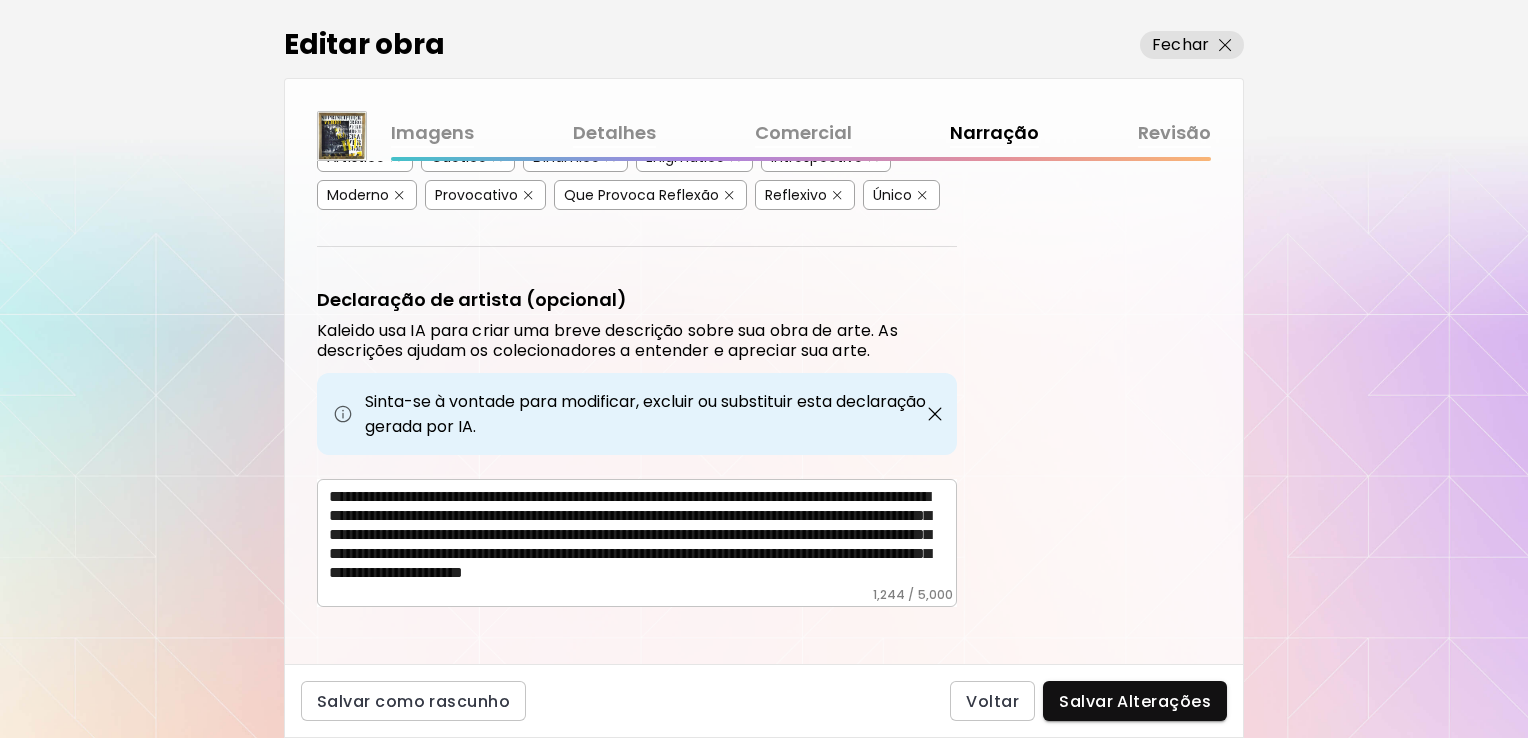 scroll, scrollTop: 556, scrollLeft: 0, axis: vertical 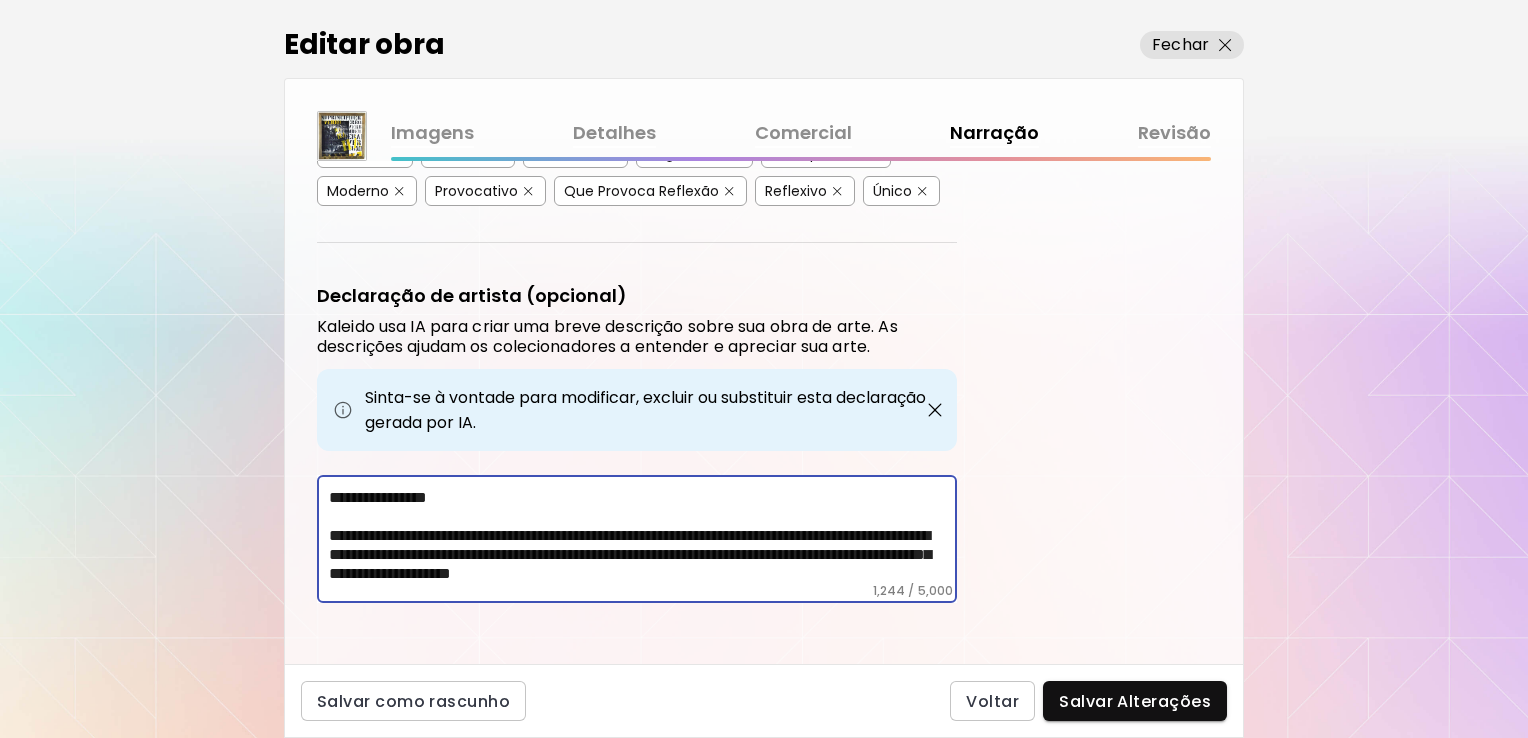 drag, startPoint x: 331, startPoint y: 485, endPoint x: 932, endPoint y: 584, distance: 609.09937 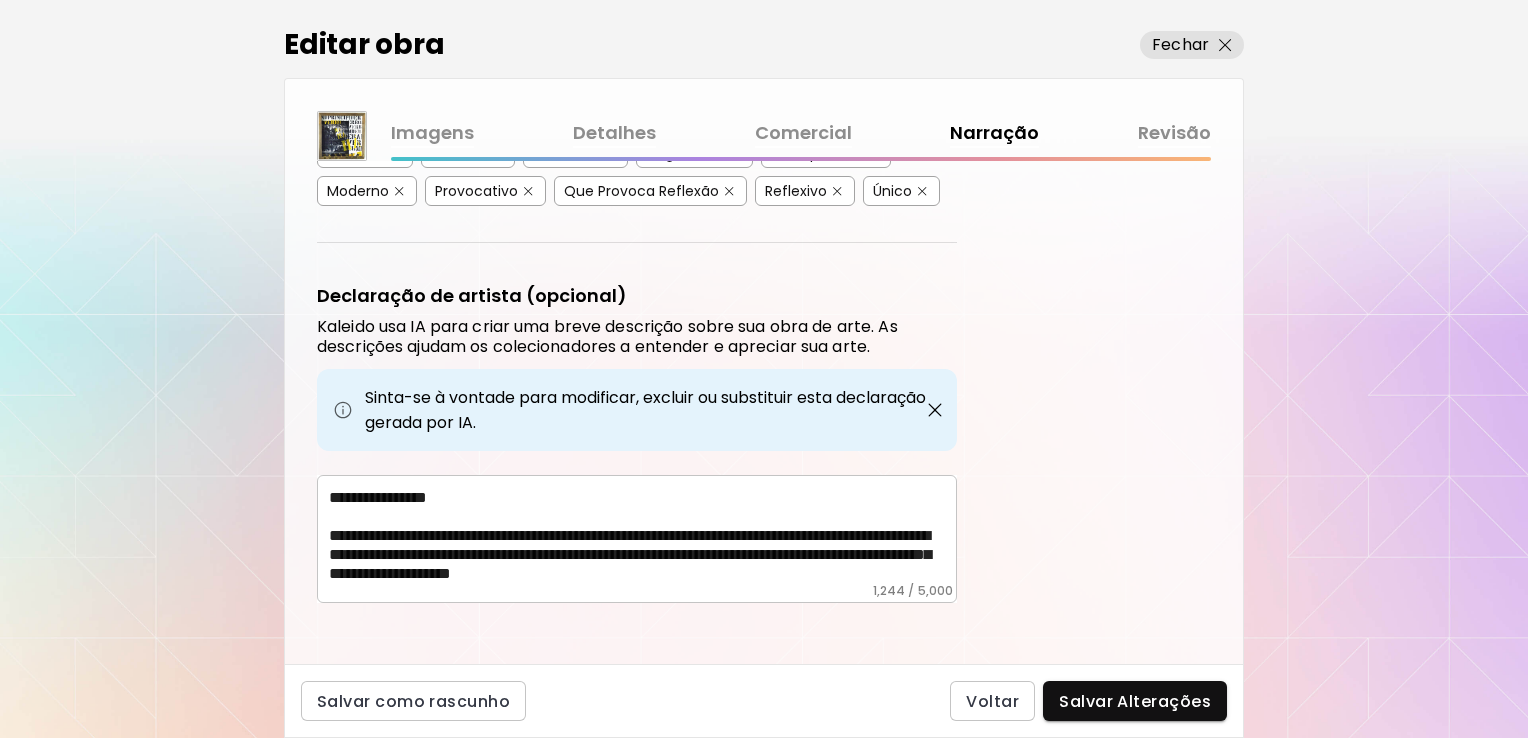 click on "Imagens" at bounding box center [432, 133] 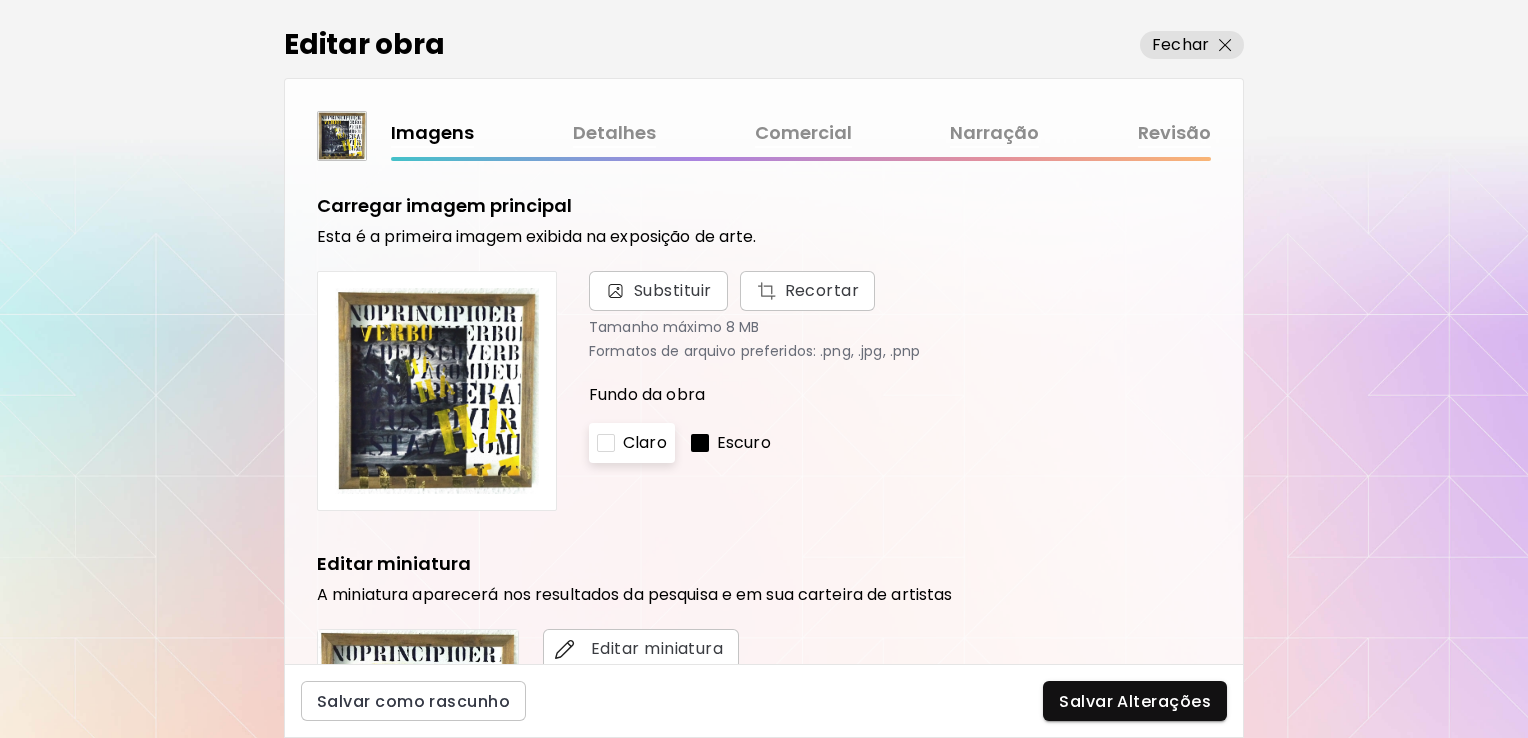 click on "kaleido.art/Pri_Lorusso Adicionar obras Gerencie suas obras Editar Perfil My BioLink Comunidade Metas MyStudio Atualizar My Website My Showrooms My Documents My Subscribers My Provenance My Augmentations My Analytics Ajustes Ajuda 0 0 Editar obra Fechar Imagens Detalhes Comercial Narração Revisão Carregar imagem principal Esta é a primeira imagem exibida na exposição de arte. Substituir Recortar Tamanho máximo 8 MB Formatos de arquivo preferidos: .png, .jpg, .pnp Fundo da obra Claro Escuro Editar miniatura A miniatura aparecerá nos resultados da pesquisa e em sua carteira de artistas Editar miniatura Tem imagens de obras secundárias? Consultar exemplo Compartilhe imagens da sua arte desde diferentes ângulos e em diferentes ambientes. Sim Não Imagem 4 Tem imagens incrementais do processo? Consultar exemplo Imagens sequenciais de como a arte foi criada Sim Não Salvar como rascunho Salvar Alterações Pesquisa de artista Nome ou identificador Nome ou identificador País do artista País do artista" at bounding box center (764, 369) 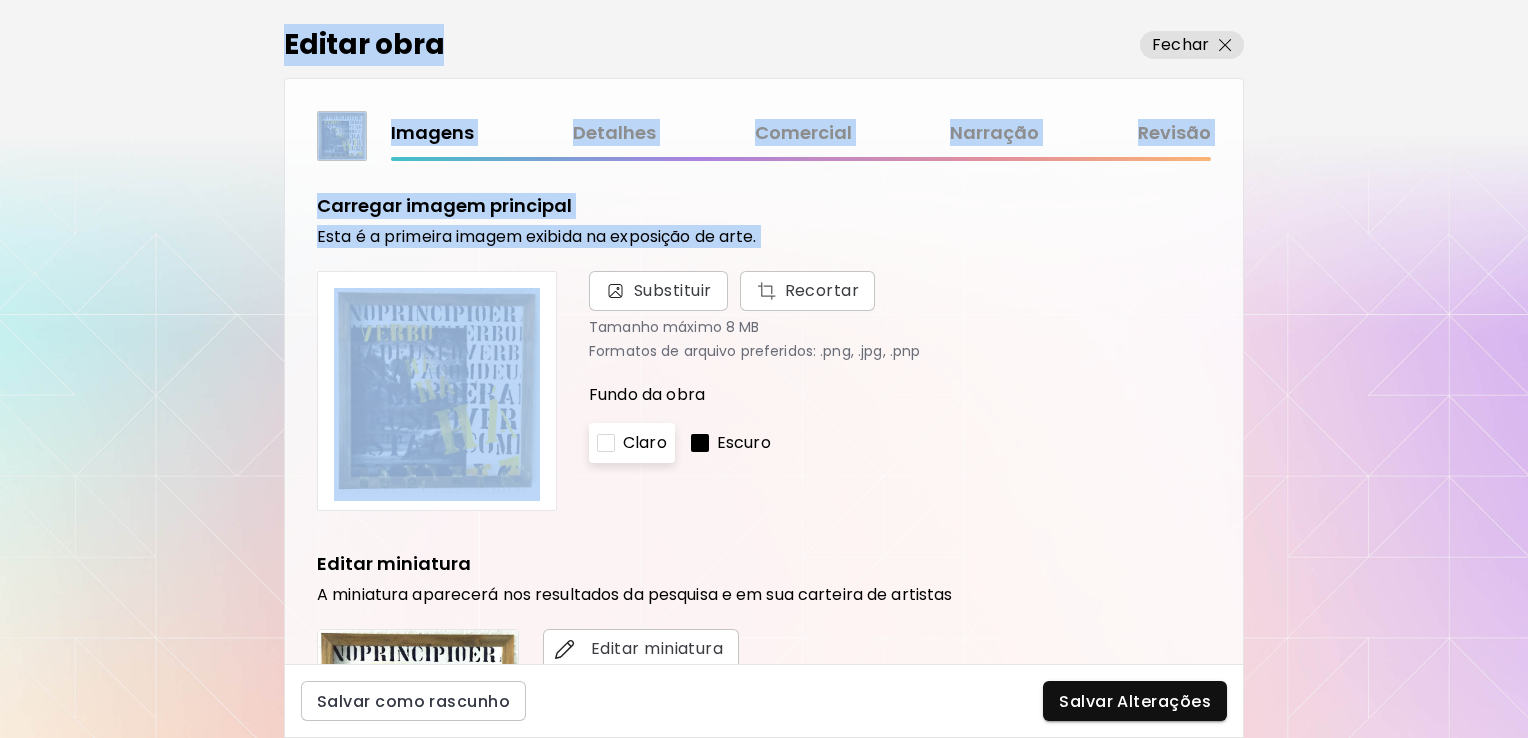 click on "Substituir Recortar" at bounding box center (900, 291) 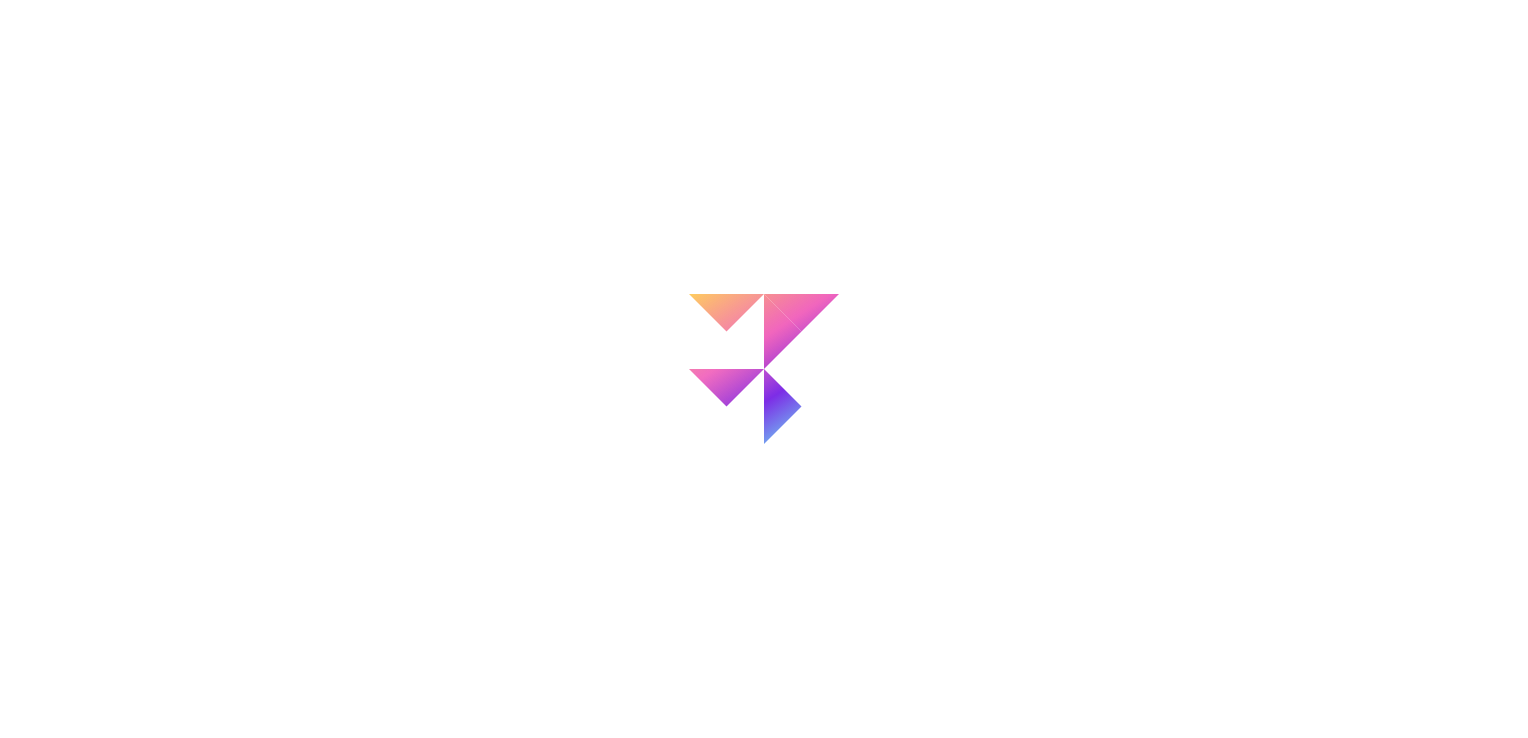 scroll, scrollTop: 0, scrollLeft: 0, axis: both 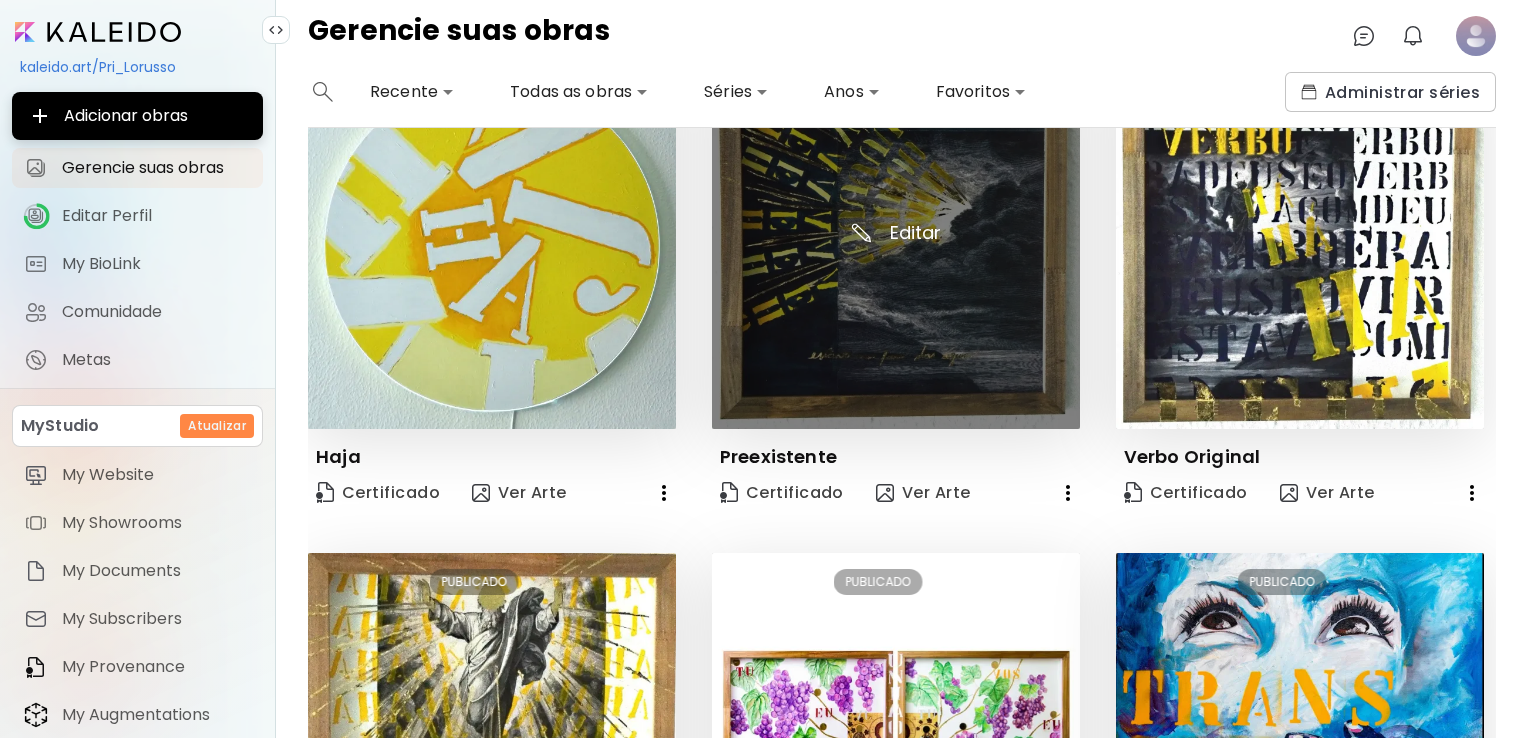 click at bounding box center [896, 245] 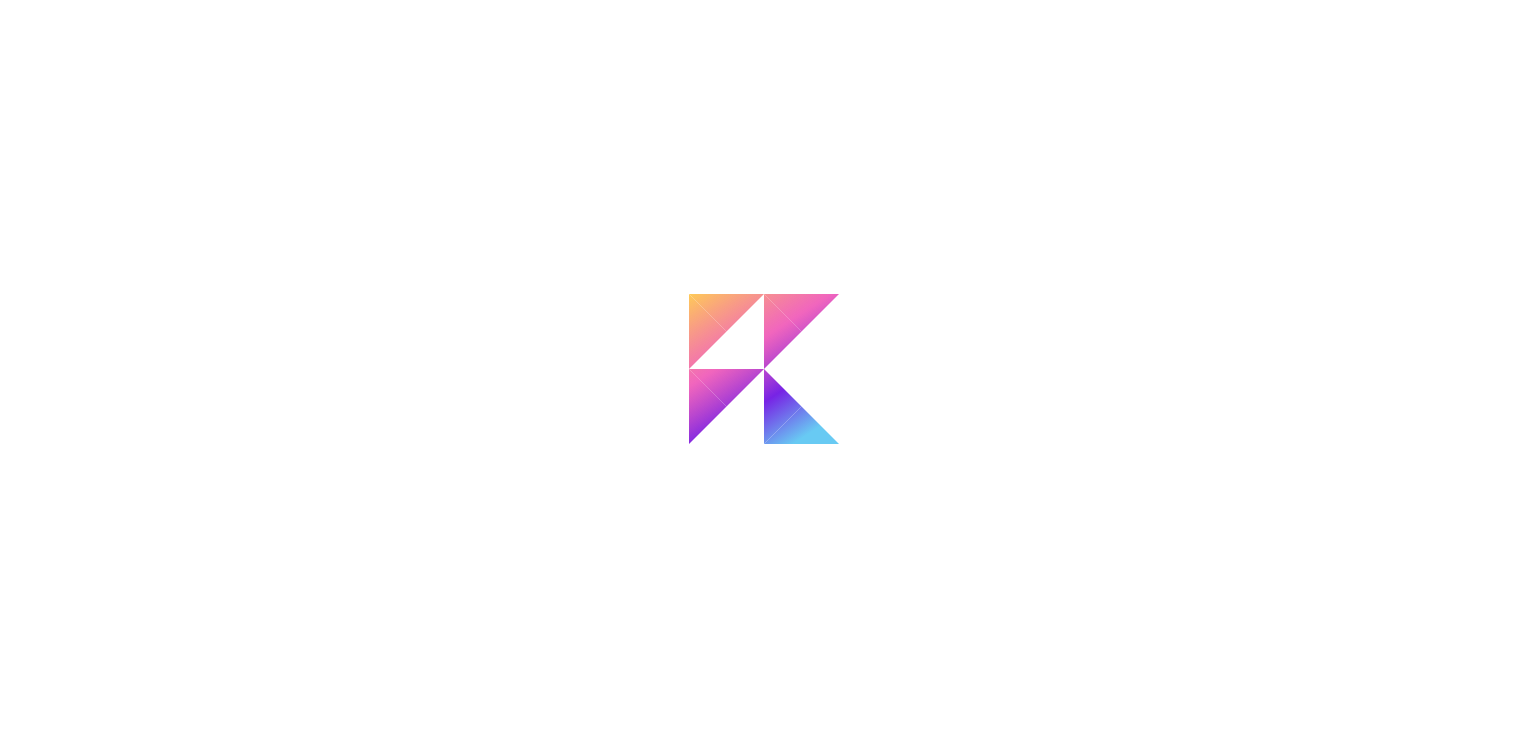 scroll, scrollTop: 0, scrollLeft: 0, axis: both 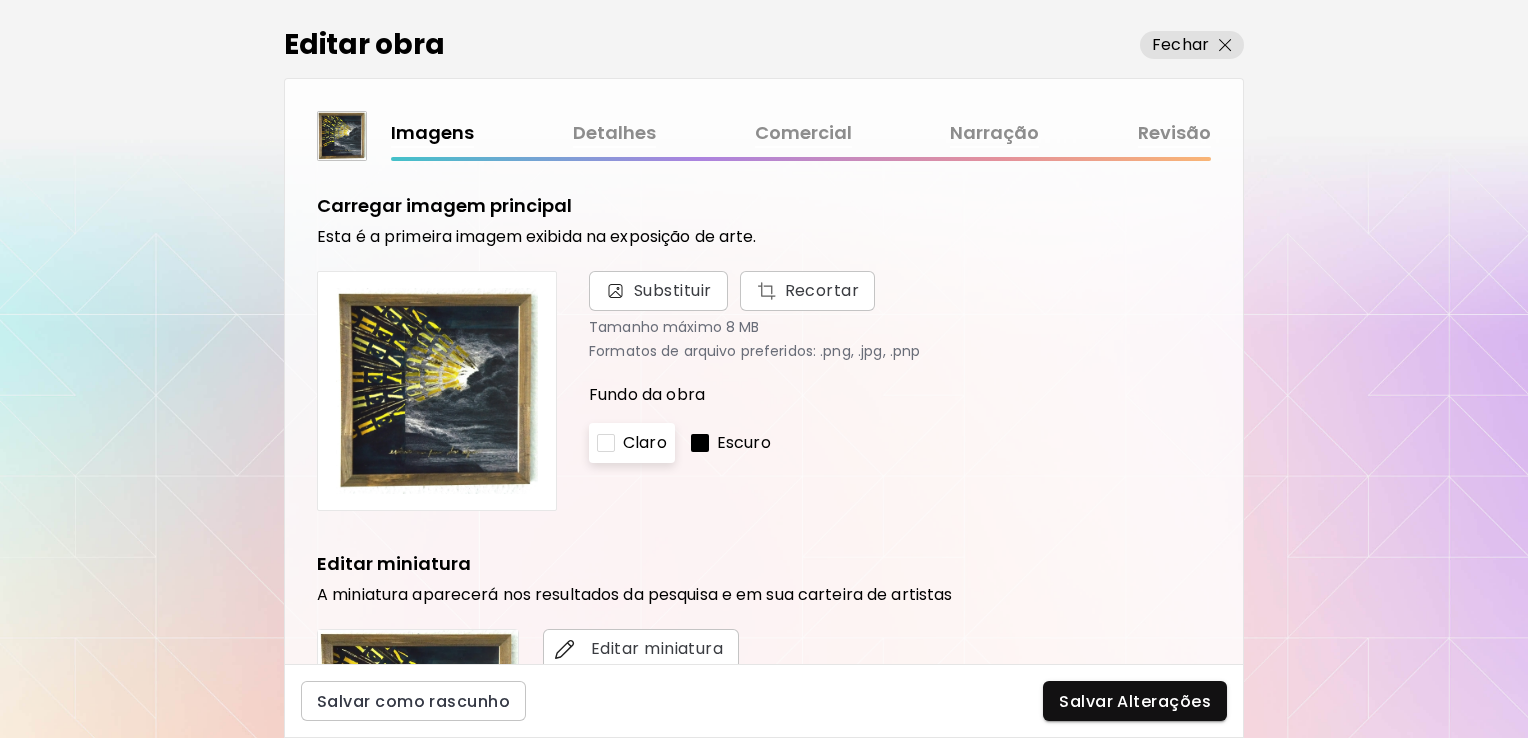 click on "Narração" at bounding box center (994, 133) 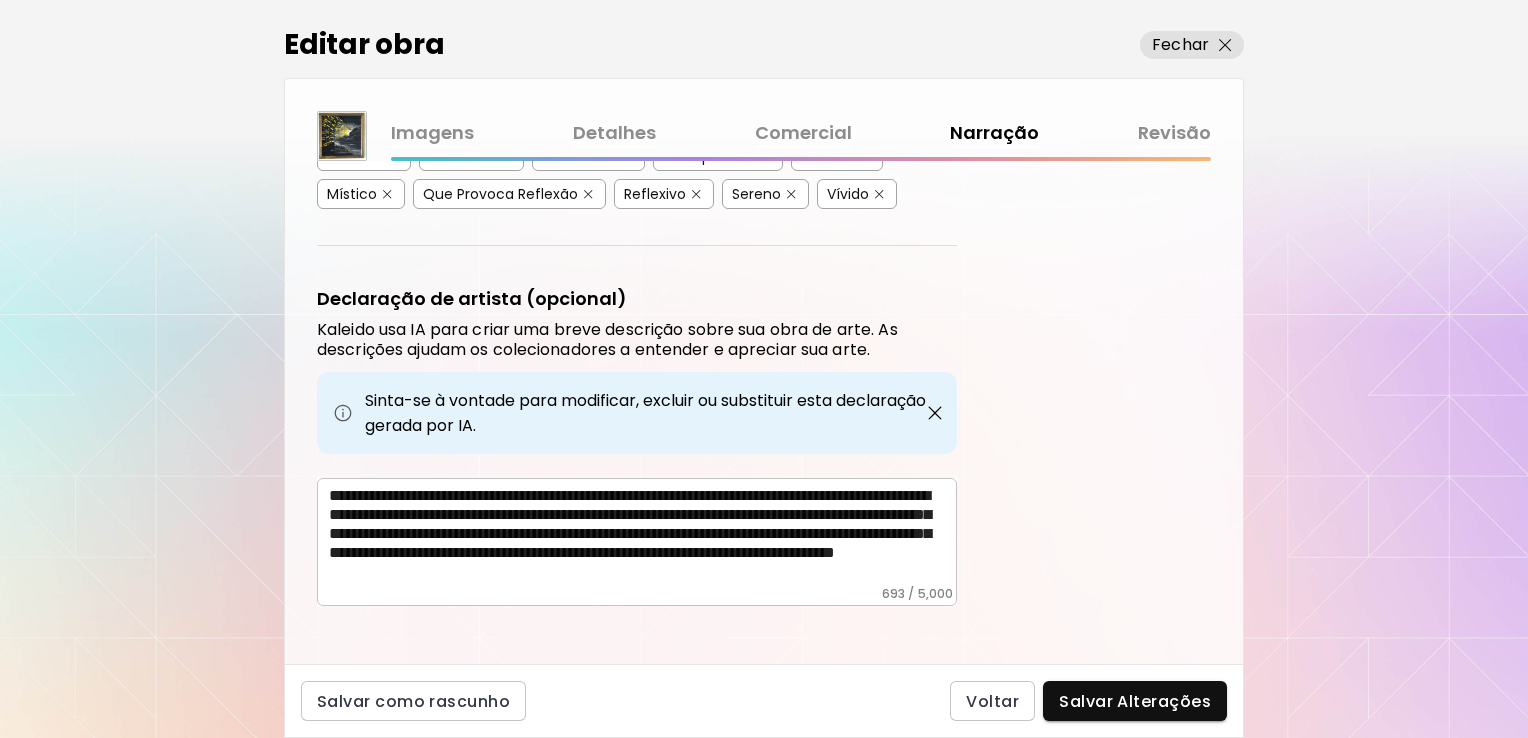 scroll, scrollTop: 631, scrollLeft: 0, axis: vertical 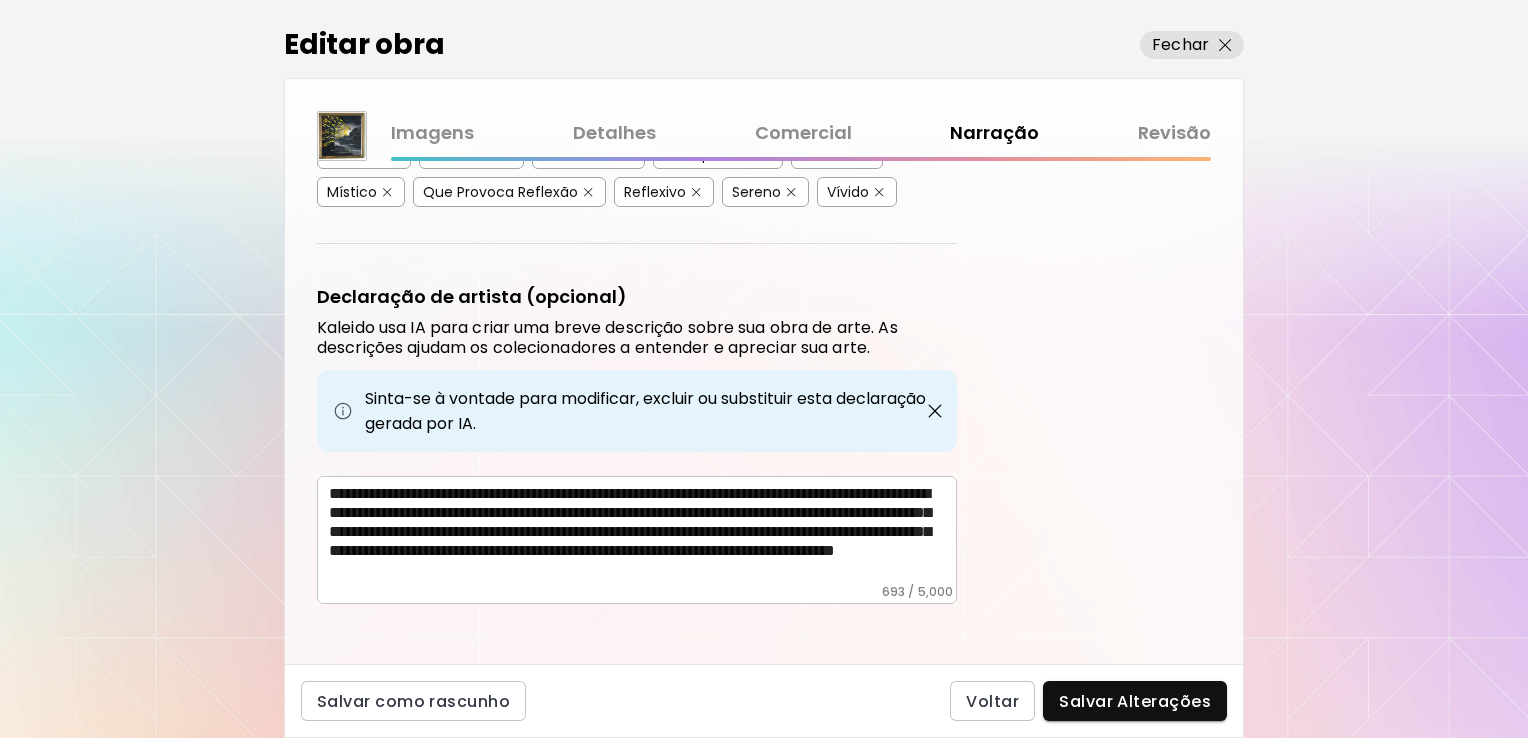 drag, startPoint x: 328, startPoint y: 481, endPoint x: 876, endPoint y: 570, distance: 555.1802 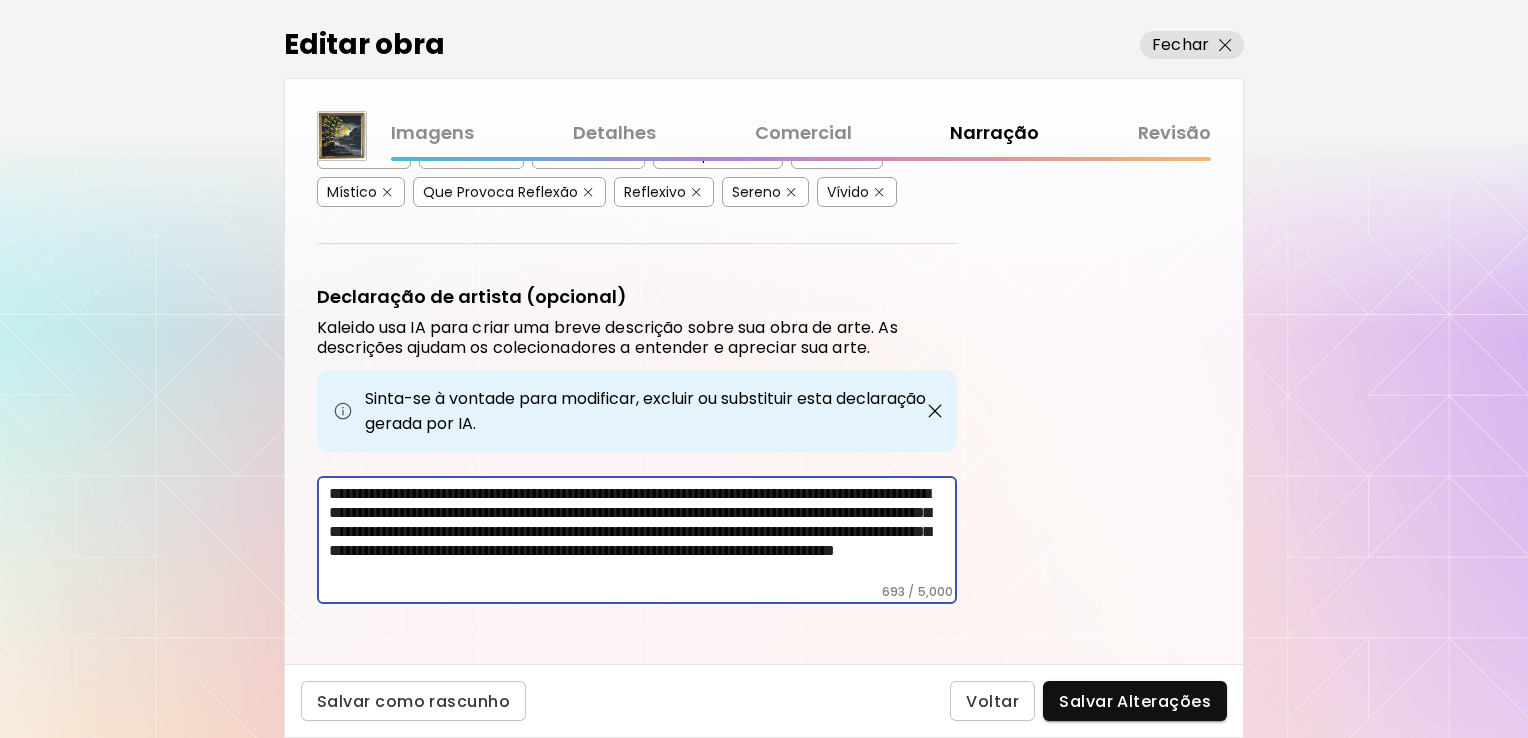 scroll, scrollTop: 147, scrollLeft: 0, axis: vertical 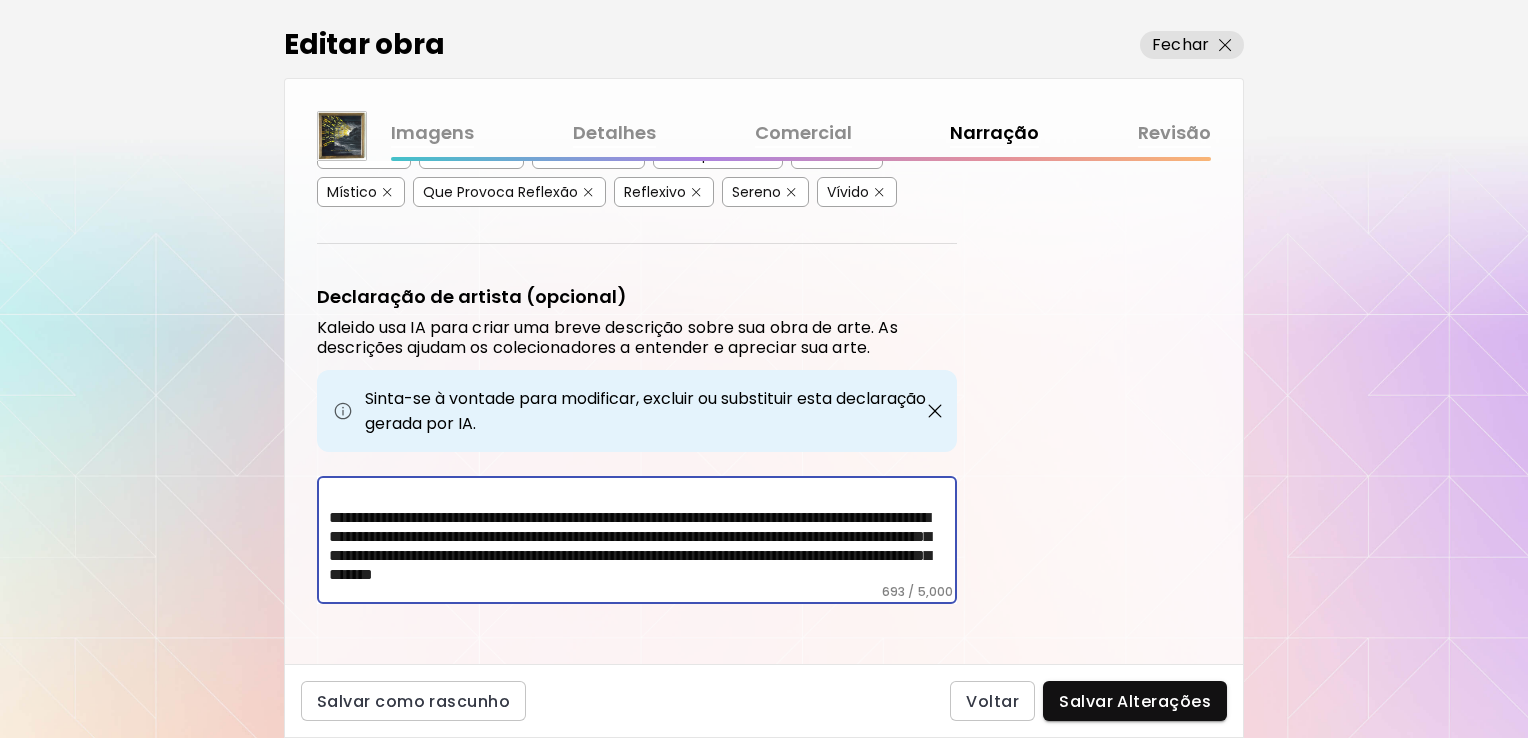 drag, startPoint x: 328, startPoint y: 484, endPoint x: 928, endPoint y: 650, distance: 622.54 